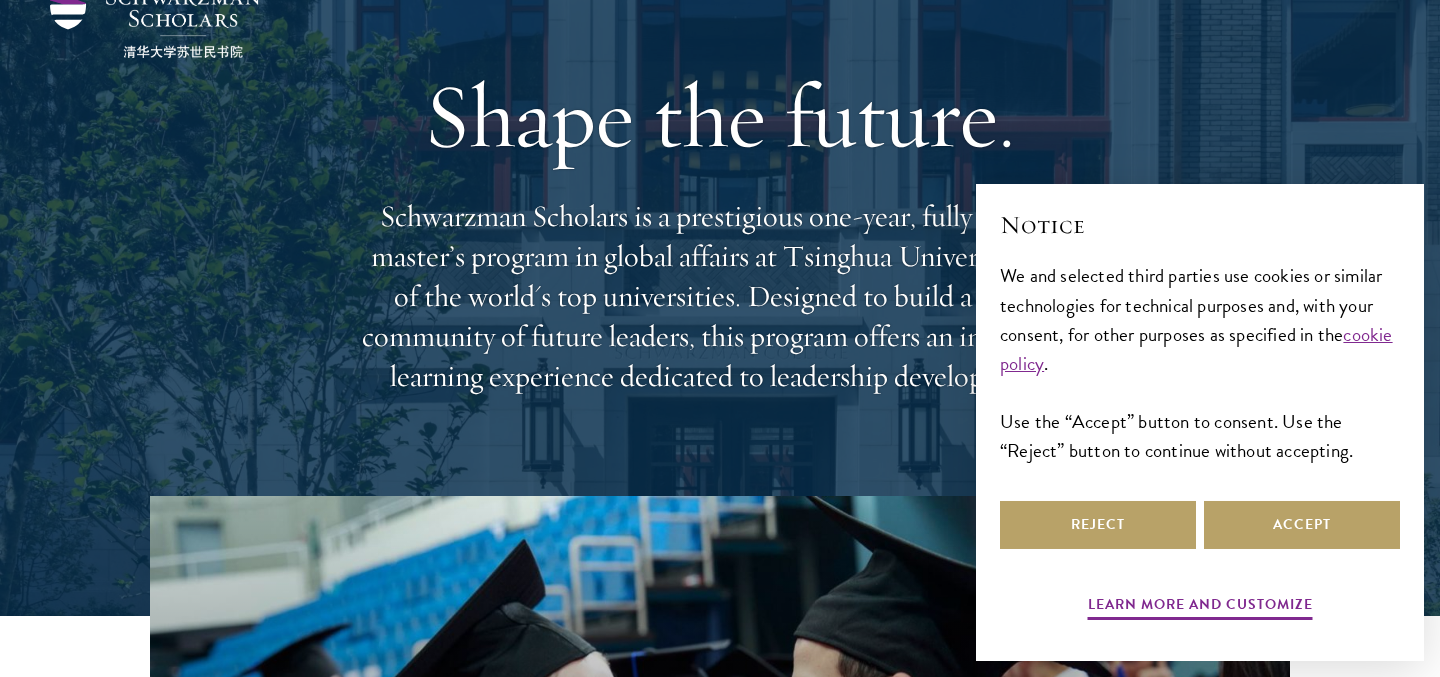 scroll, scrollTop: 98, scrollLeft: 0, axis: vertical 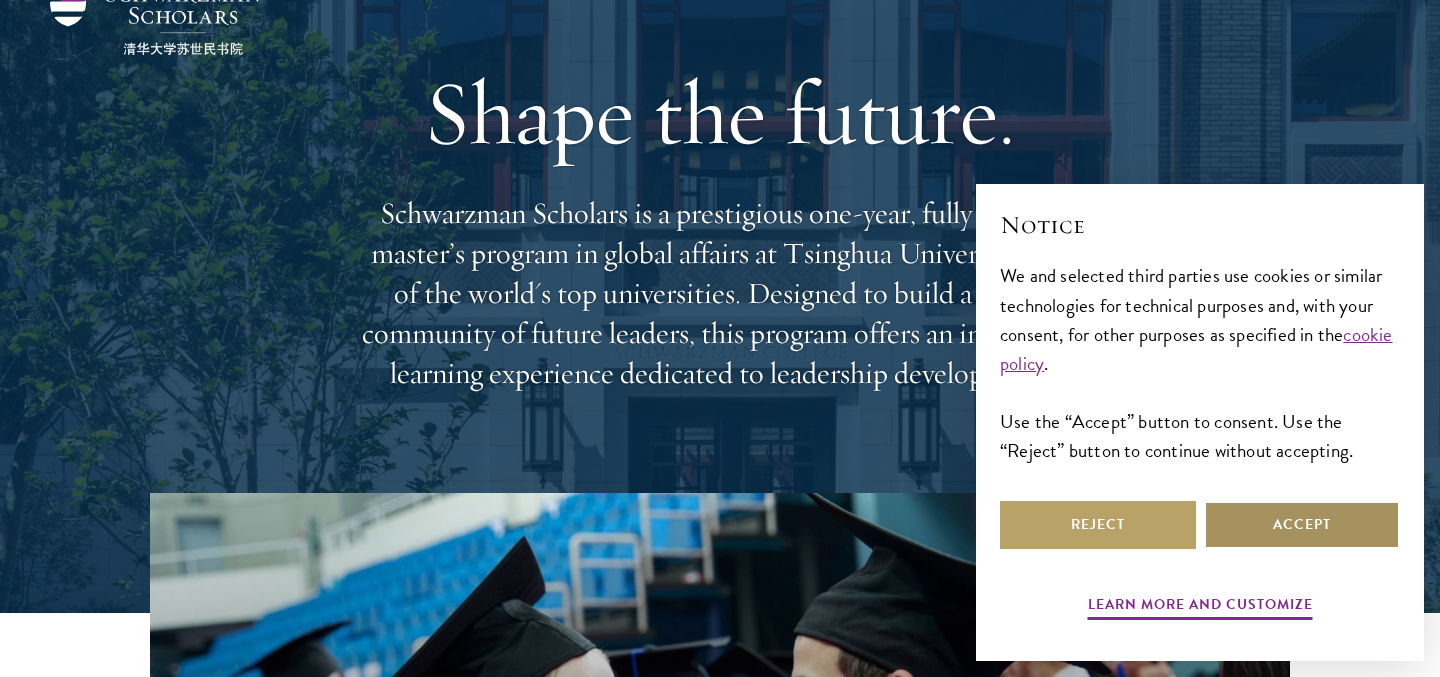 click on "Accept" at bounding box center (1302, 525) 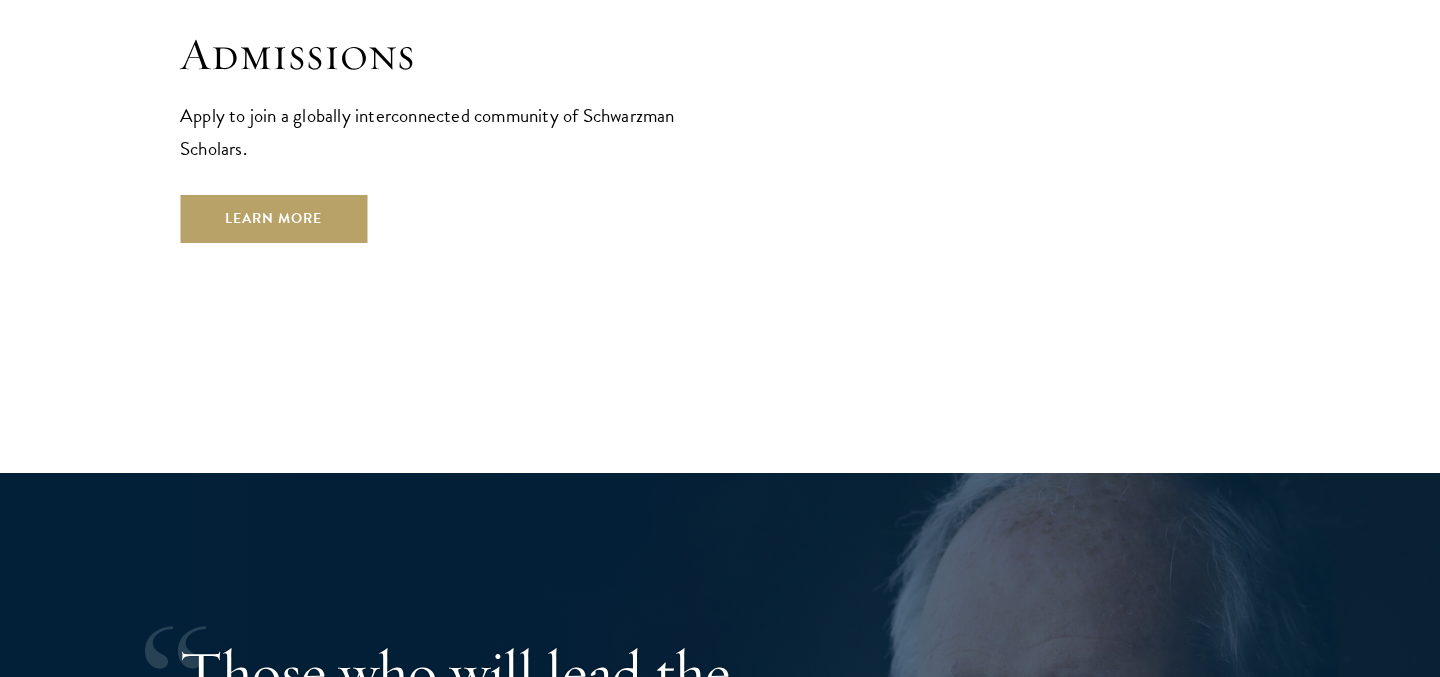 scroll, scrollTop: 3348, scrollLeft: 0, axis: vertical 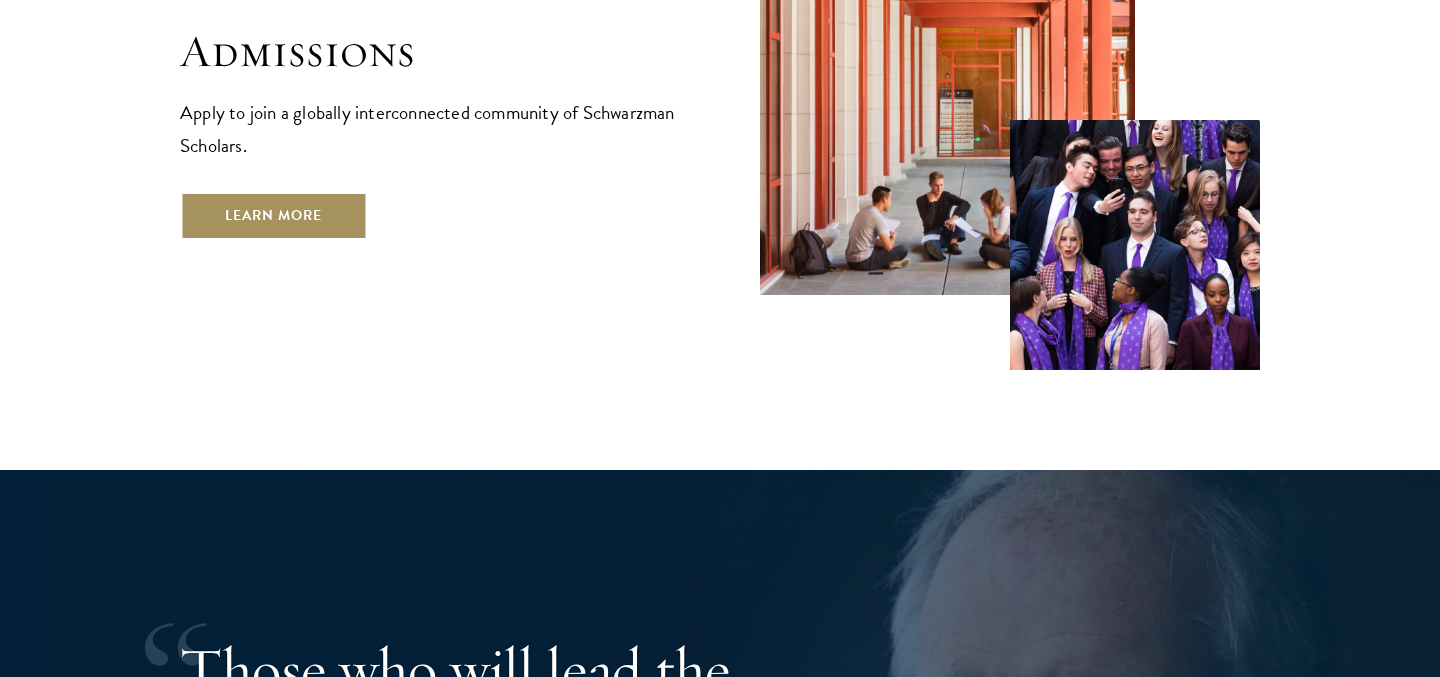 click on "Learn More" at bounding box center (273, 216) 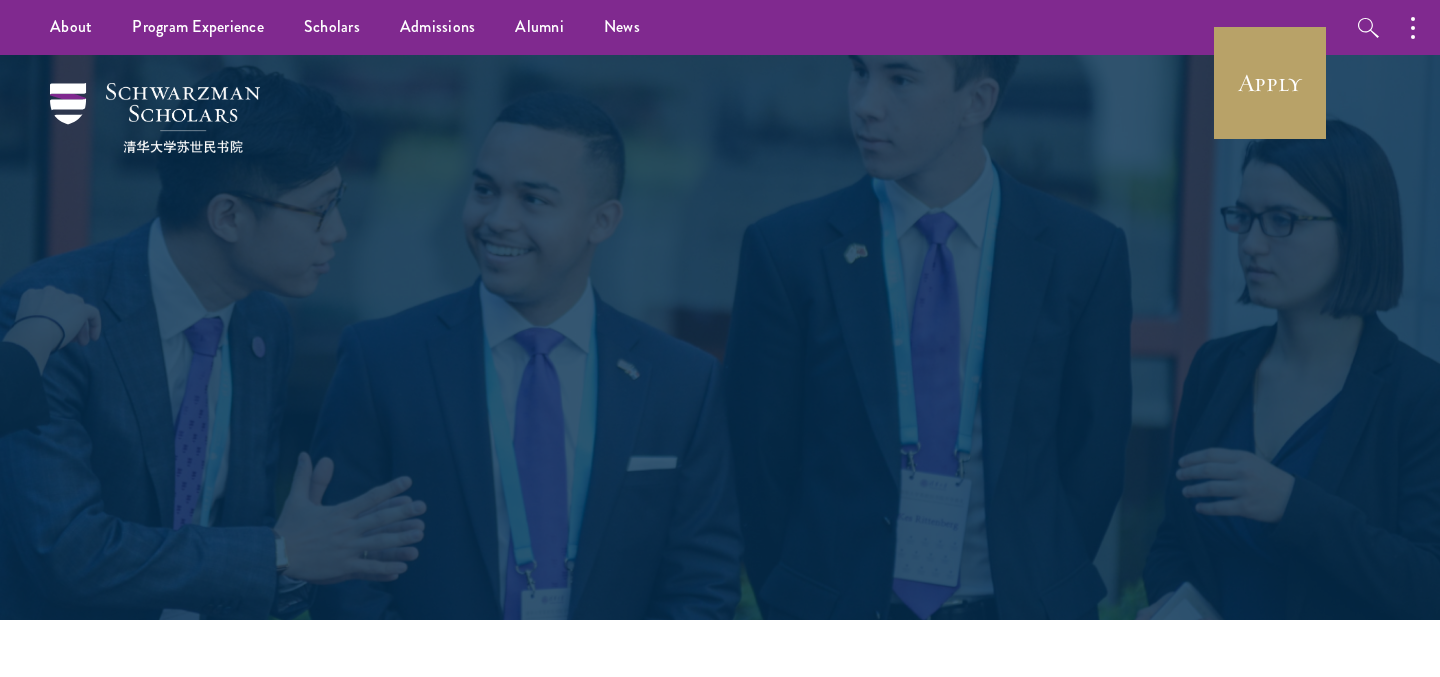 scroll, scrollTop: 0, scrollLeft: 0, axis: both 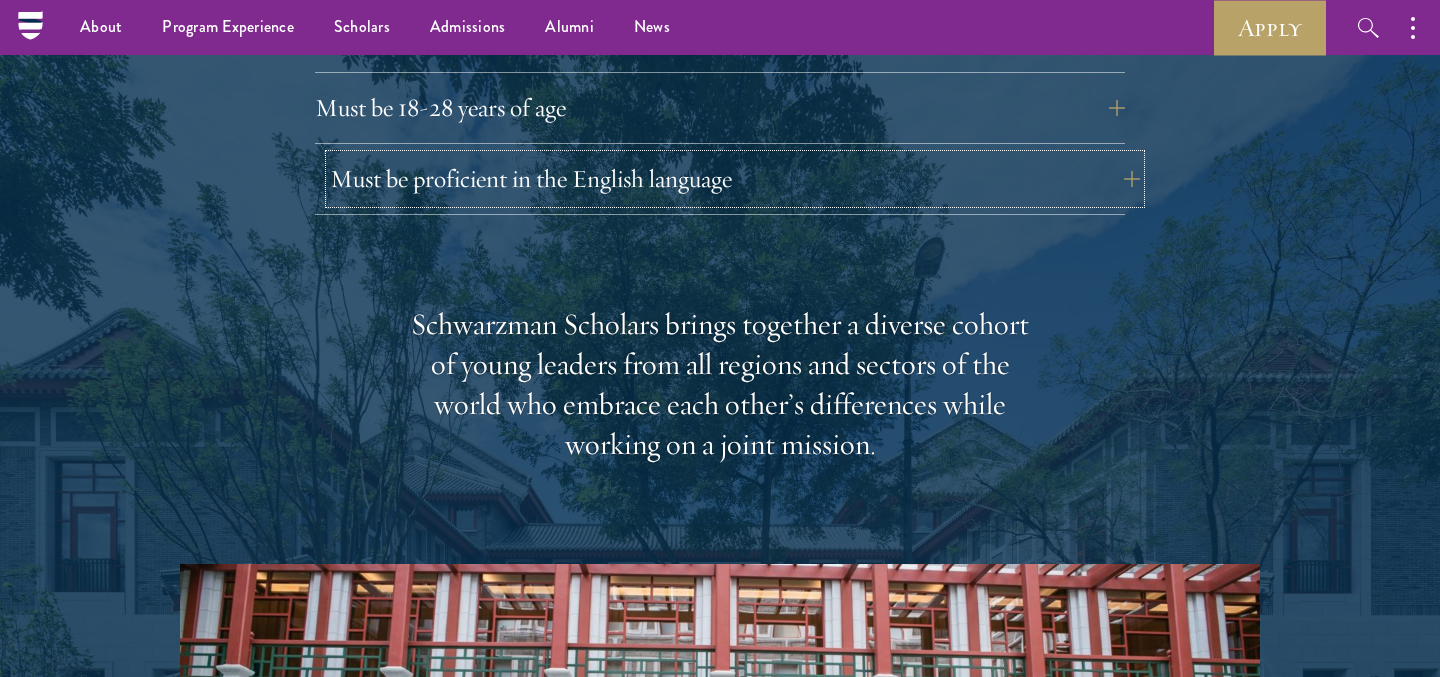 click on "Must be proficient in the English language" at bounding box center [735, 179] 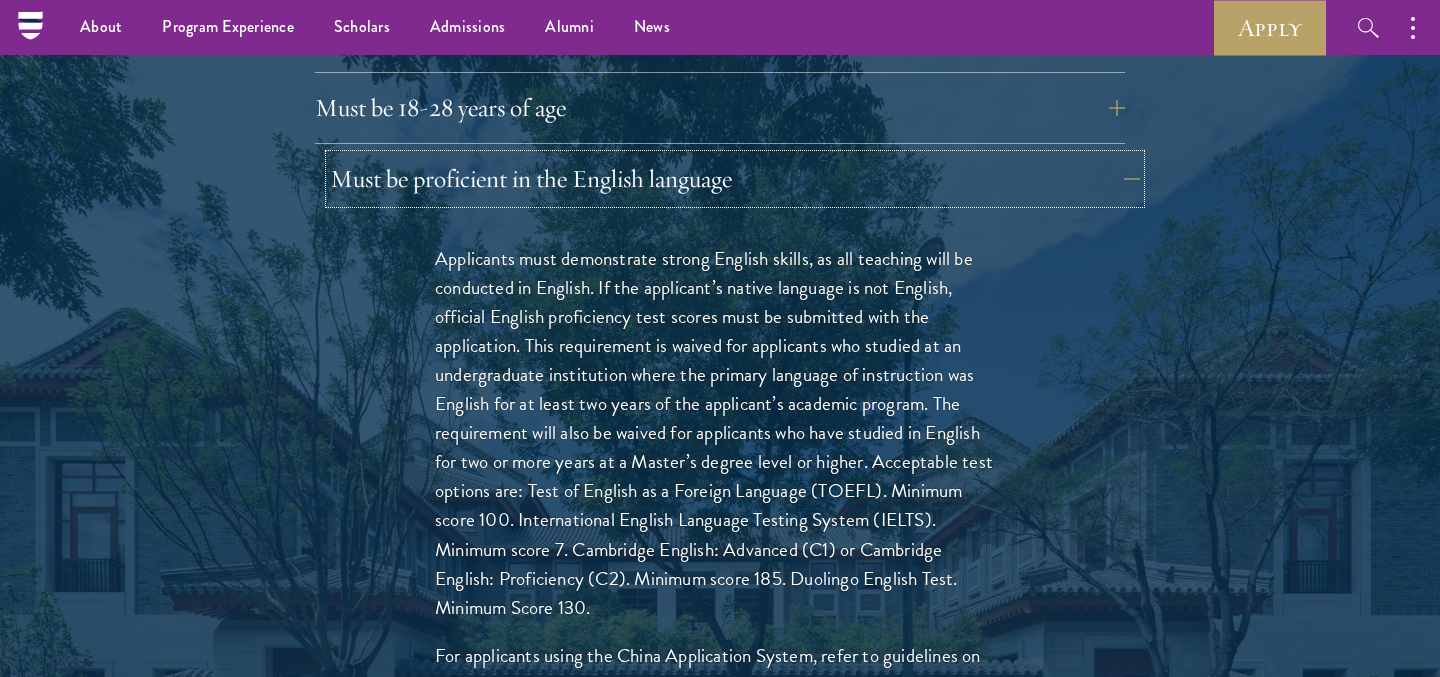 click on "Must be proficient in the English language" at bounding box center (735, 179) 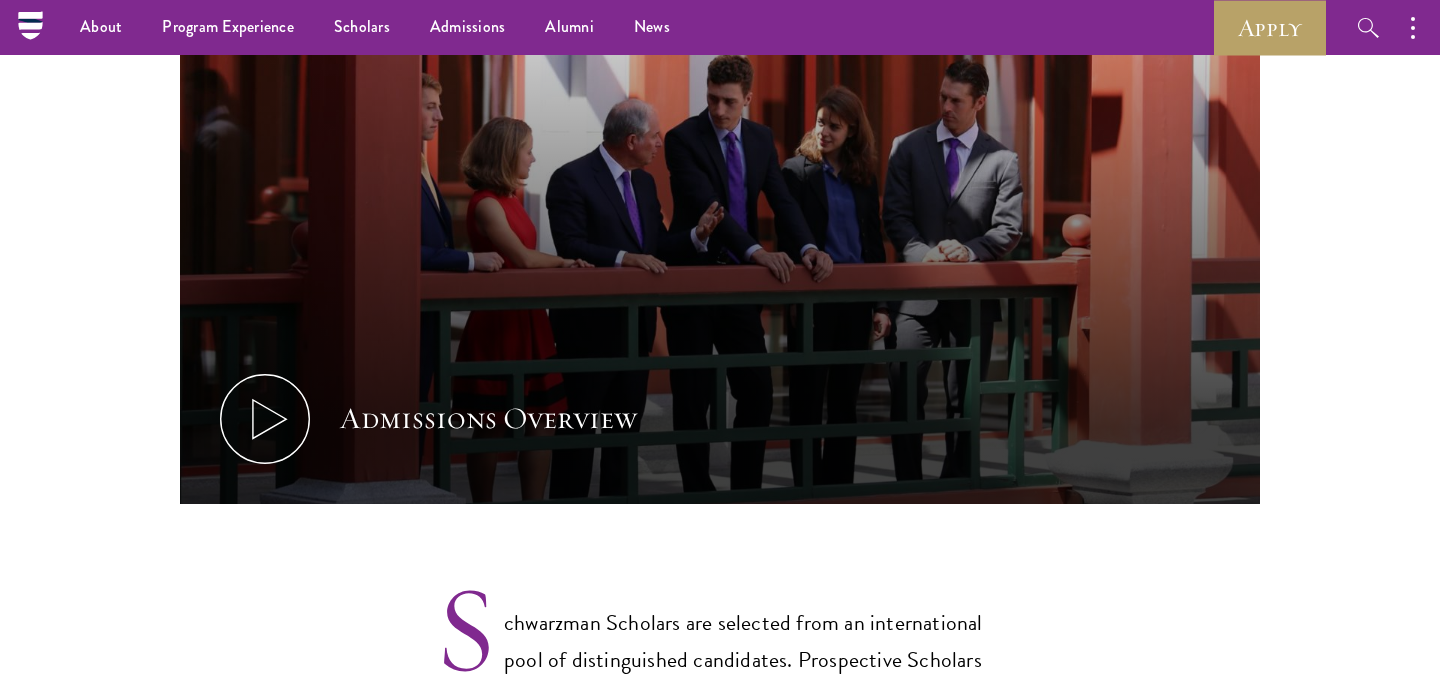 scroll, scrollTop: 955, scrollLeft: 0, axis: vertical 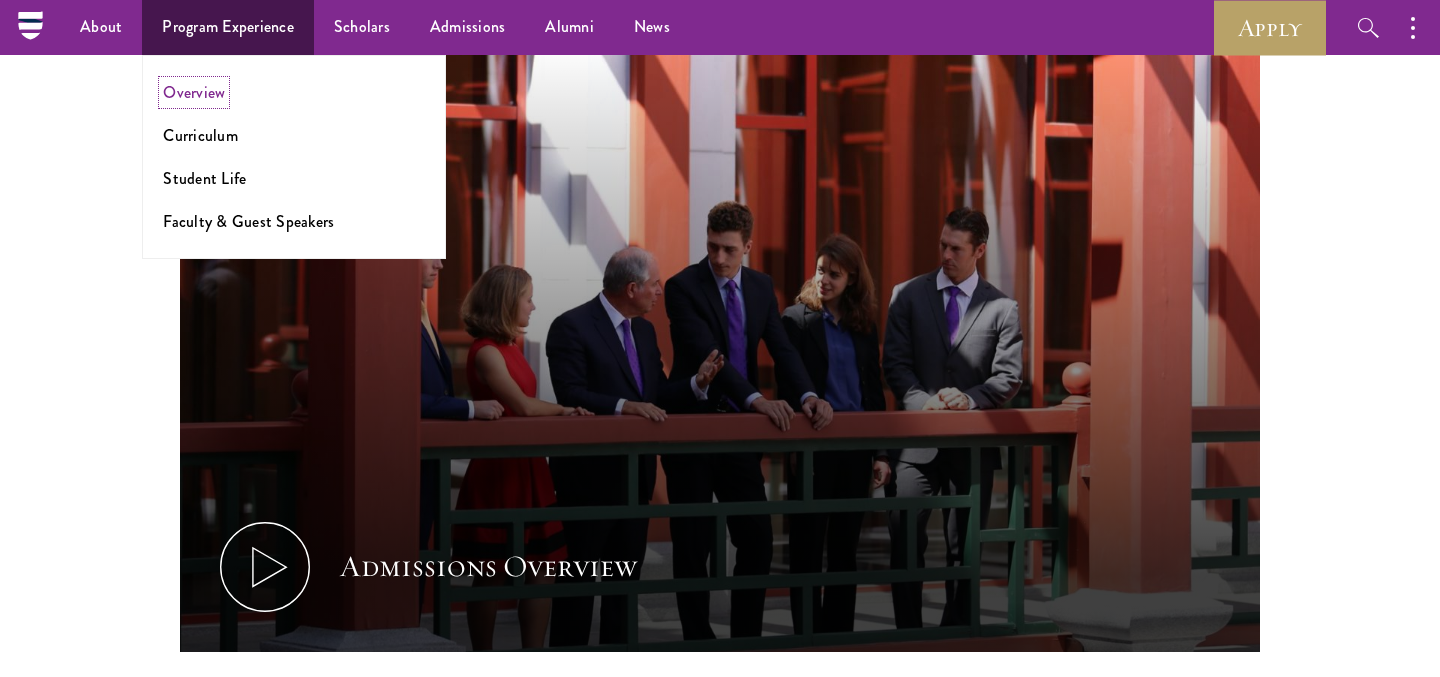 click on "Overview" at bounding box center (194, 92) 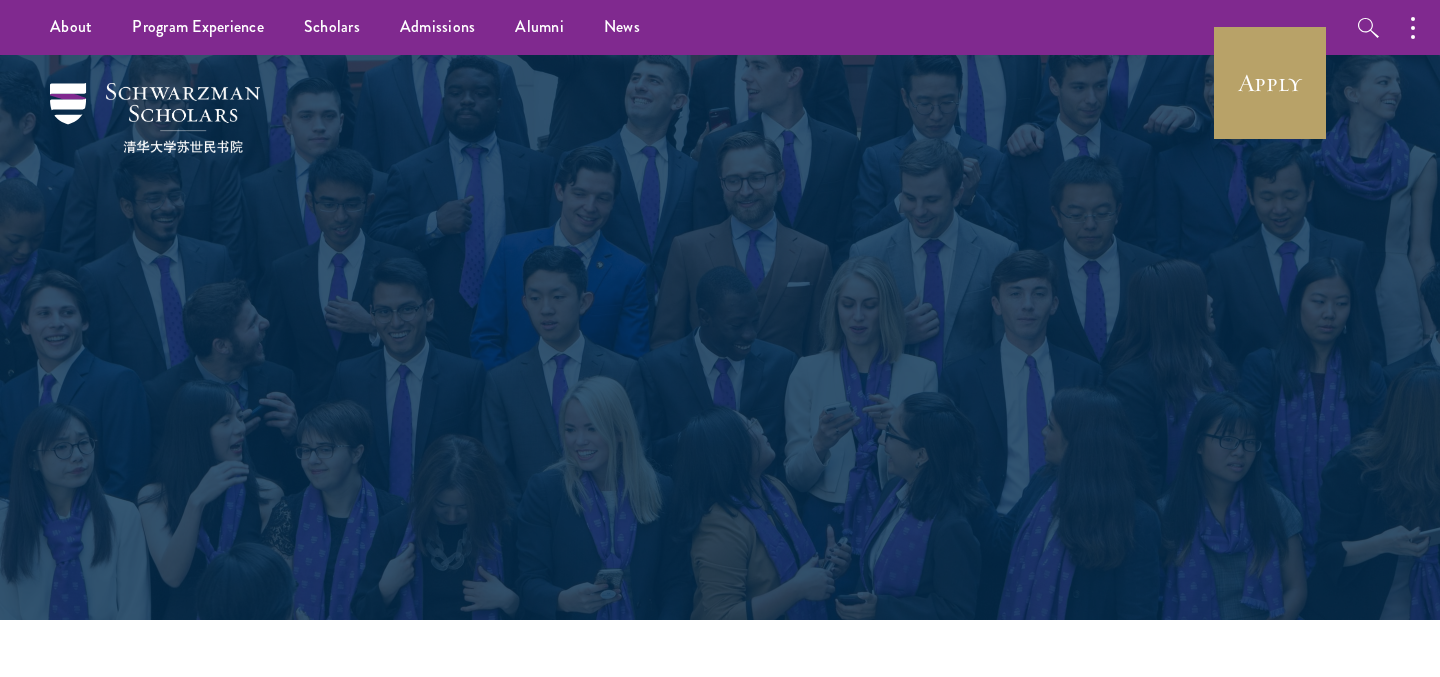 scroll, scrollTop: 0, scrollLeft: 0, axis: both 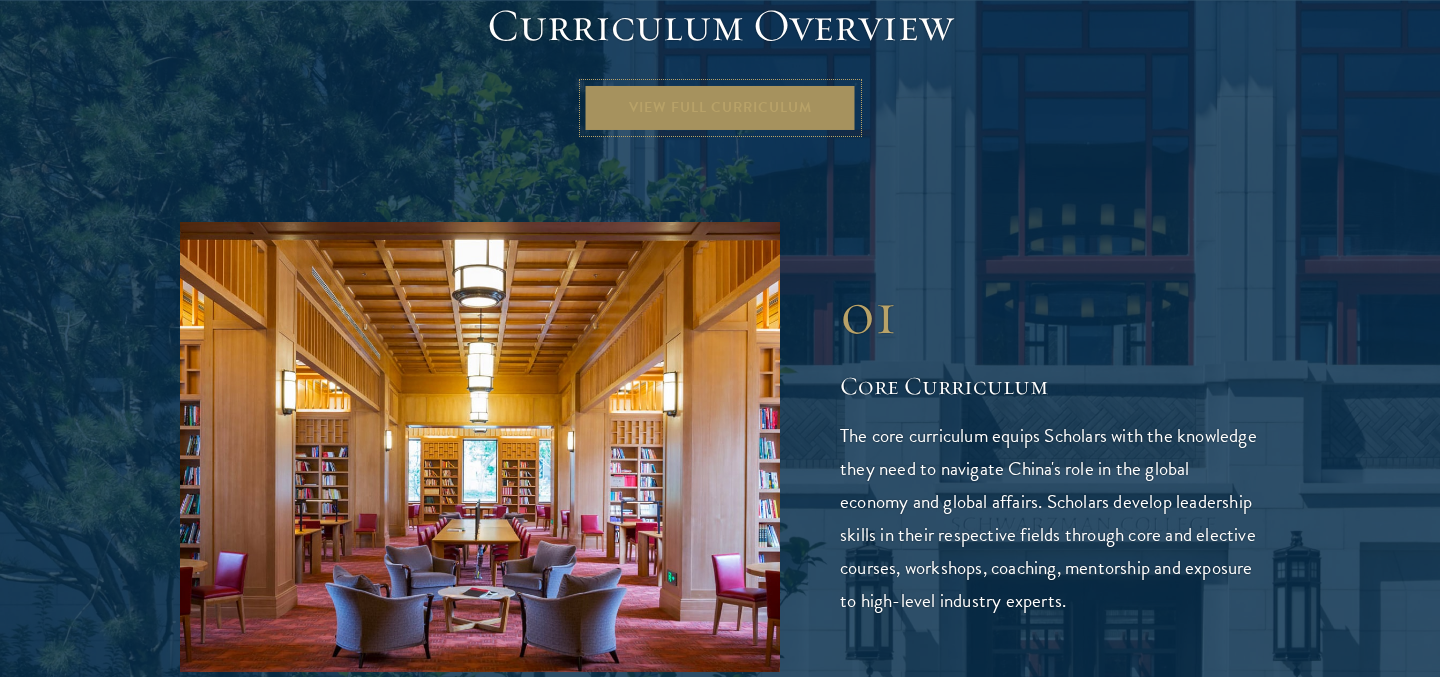click on "View Full Curriculum" at bounding box center [720, 108] 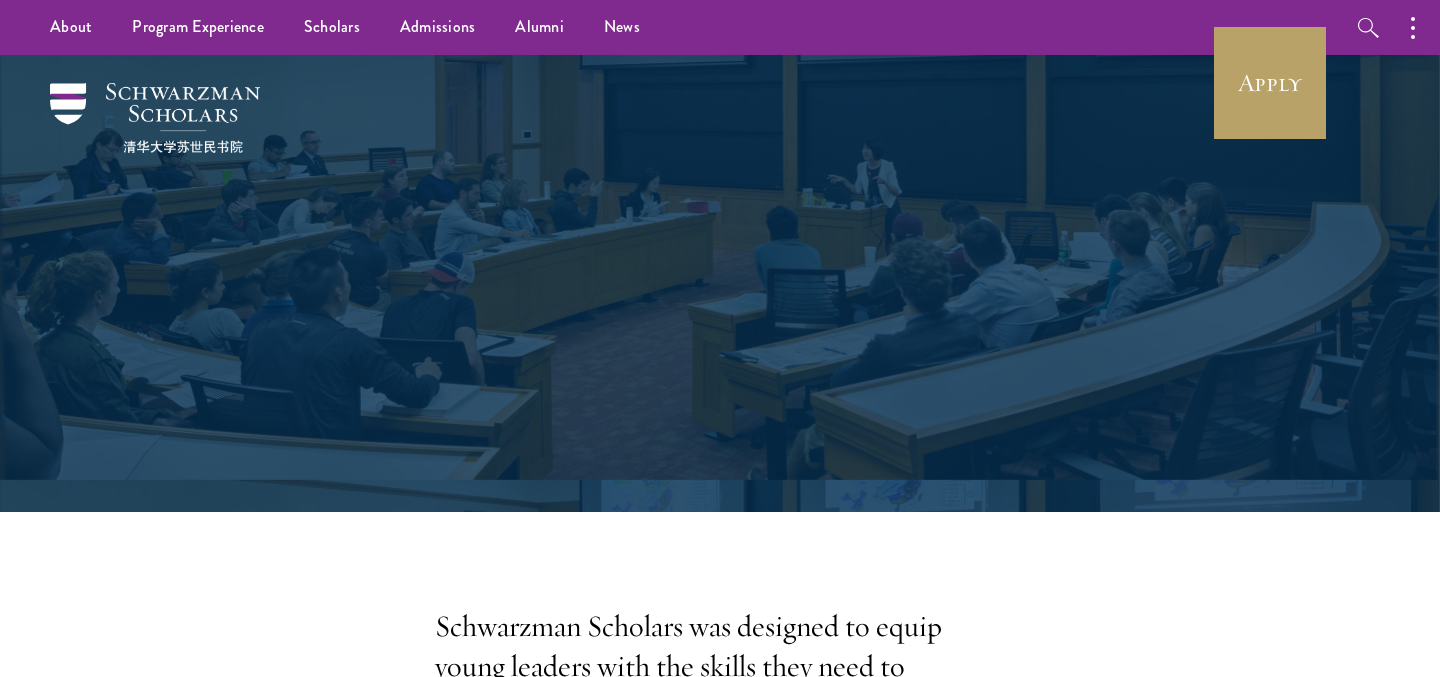 scroll, scrollTop: 0, scrollLeft: 0, axis: both 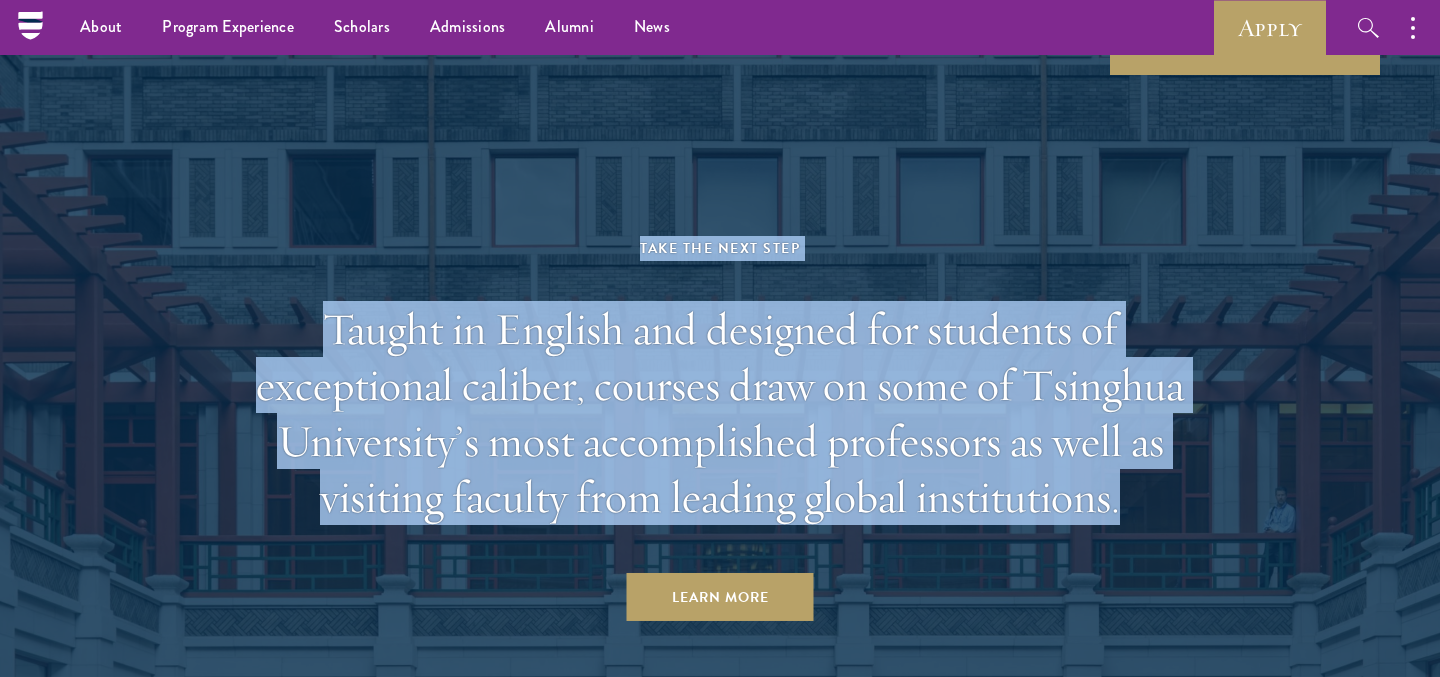 drag, startPoint x: 823, startPoint y: 568, endPoint x: 463, endPoint y: 238, distance: 488.36462 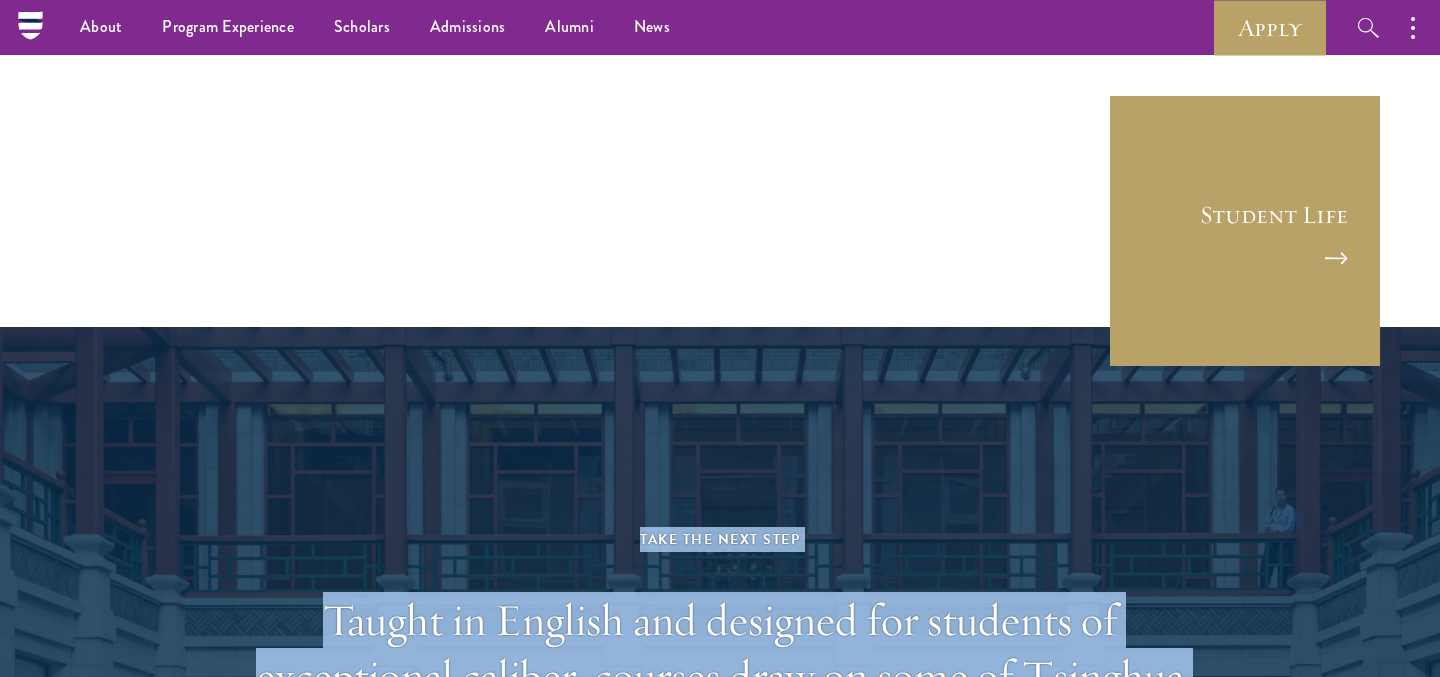 scroll, scrollTop: 11178, scrollLeft: 0, axis: vertical 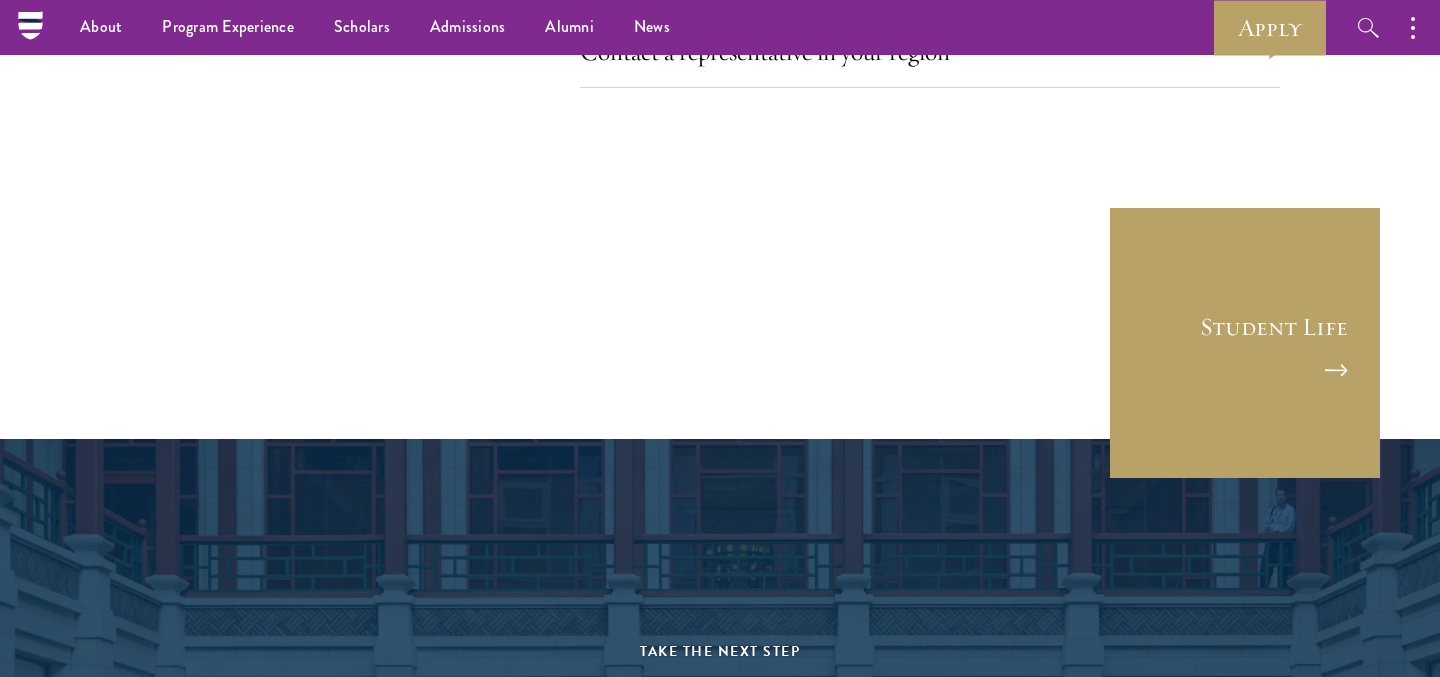 click on "Still have some lingering questions? We're here for you.
Find answers to frequently asked questions
Contact a representative in your region" at bounding box center (720, 140) 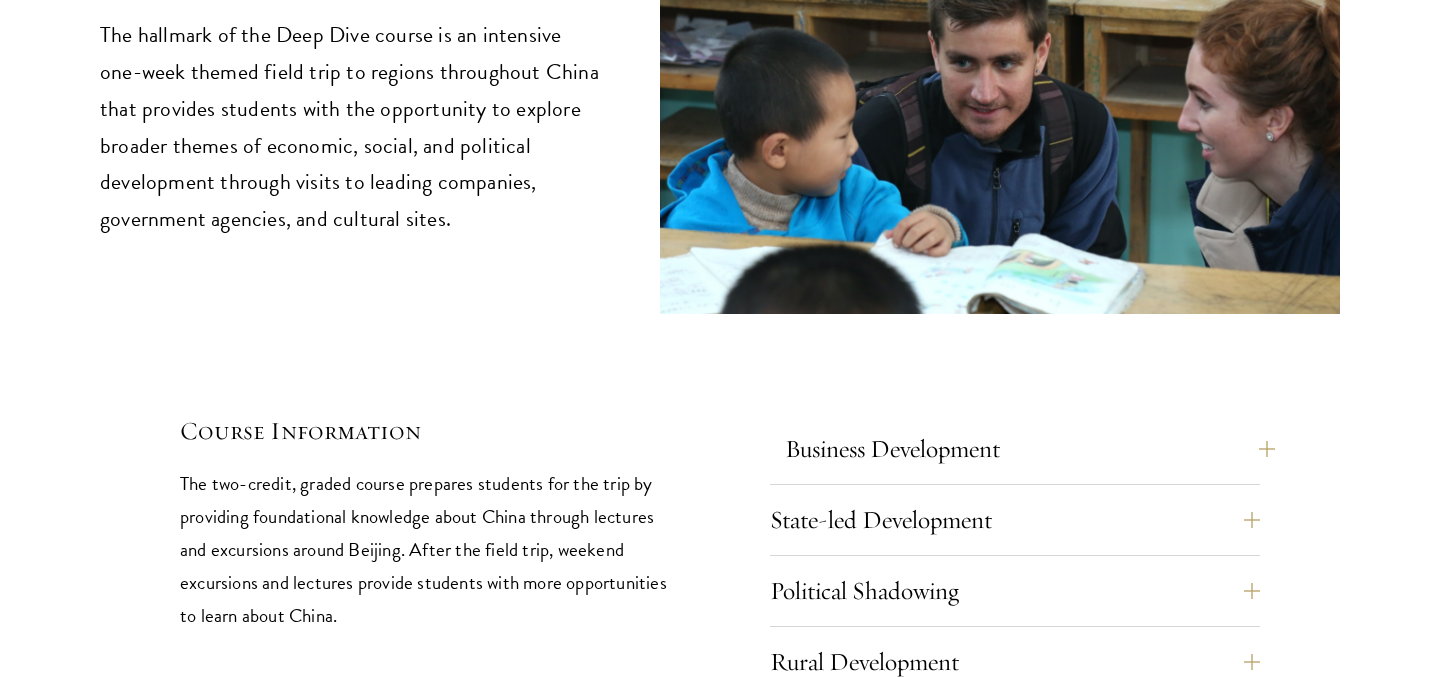 scroll, scrollTop: 8171, scrollLeft: 0, axis: vertical 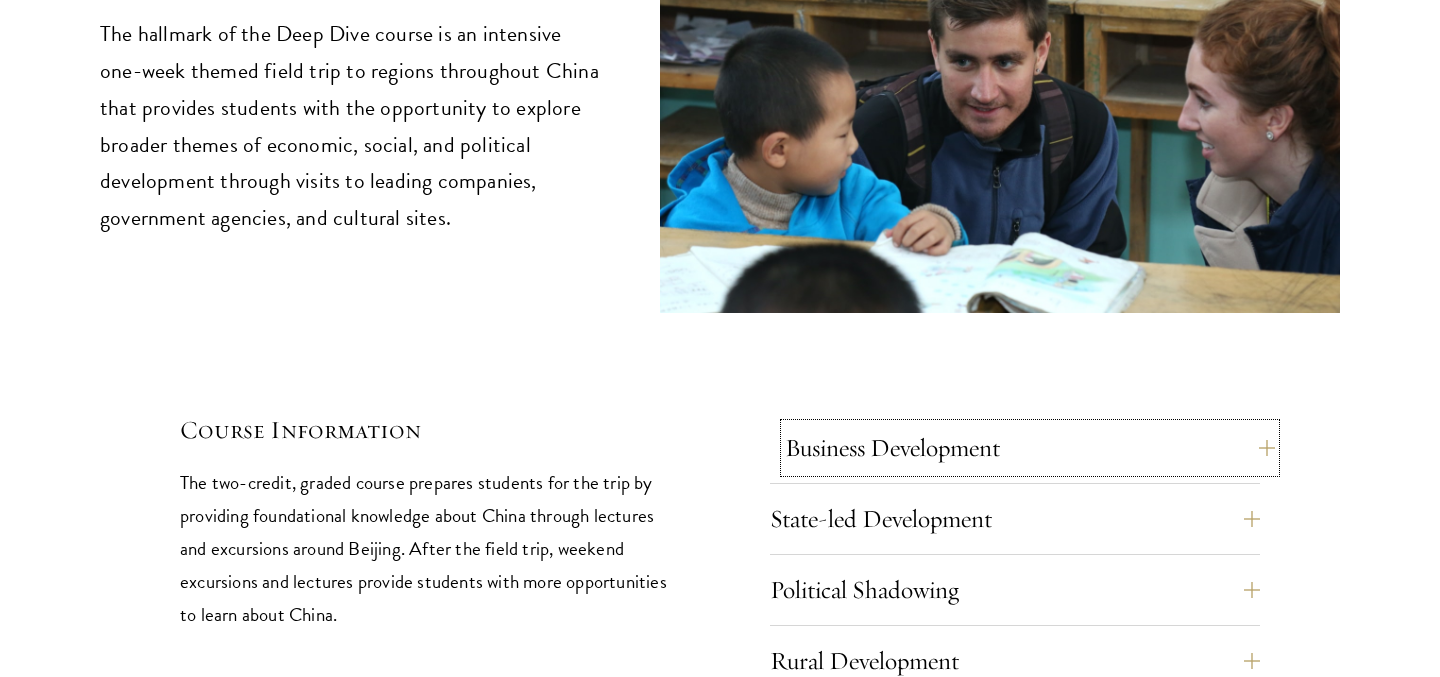 click on "Business Development" at bounding box center (1030, 448) 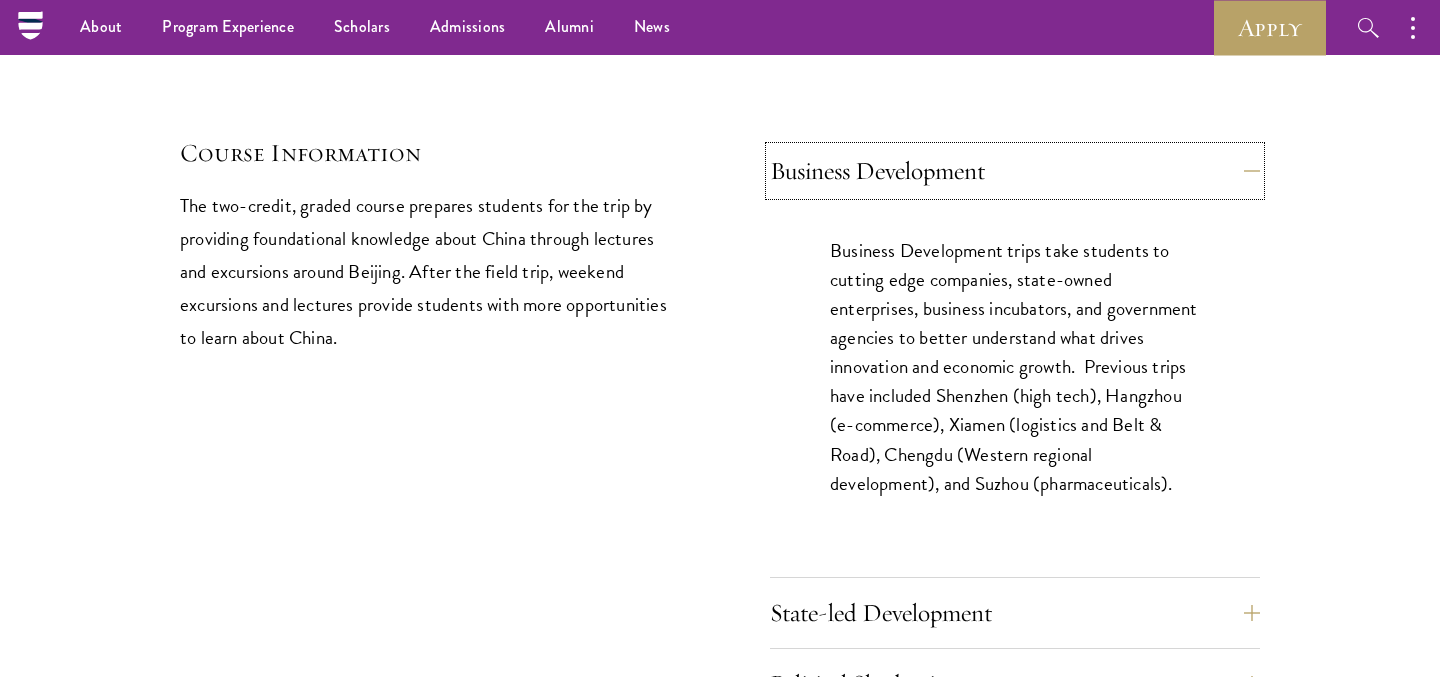 scroll, scrollTop: 8372, scrollLeft: 0, axis: vertical 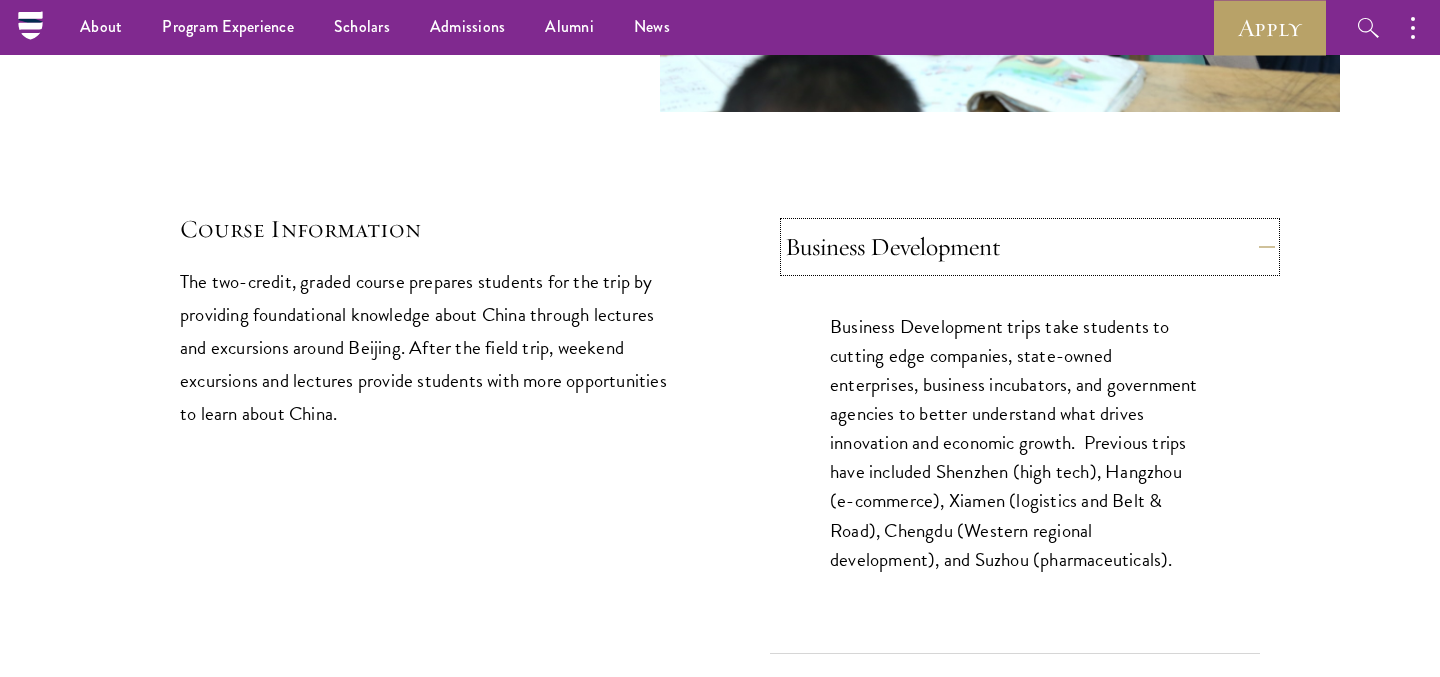 click on "Business Development" at bounding box center (1030, 247) 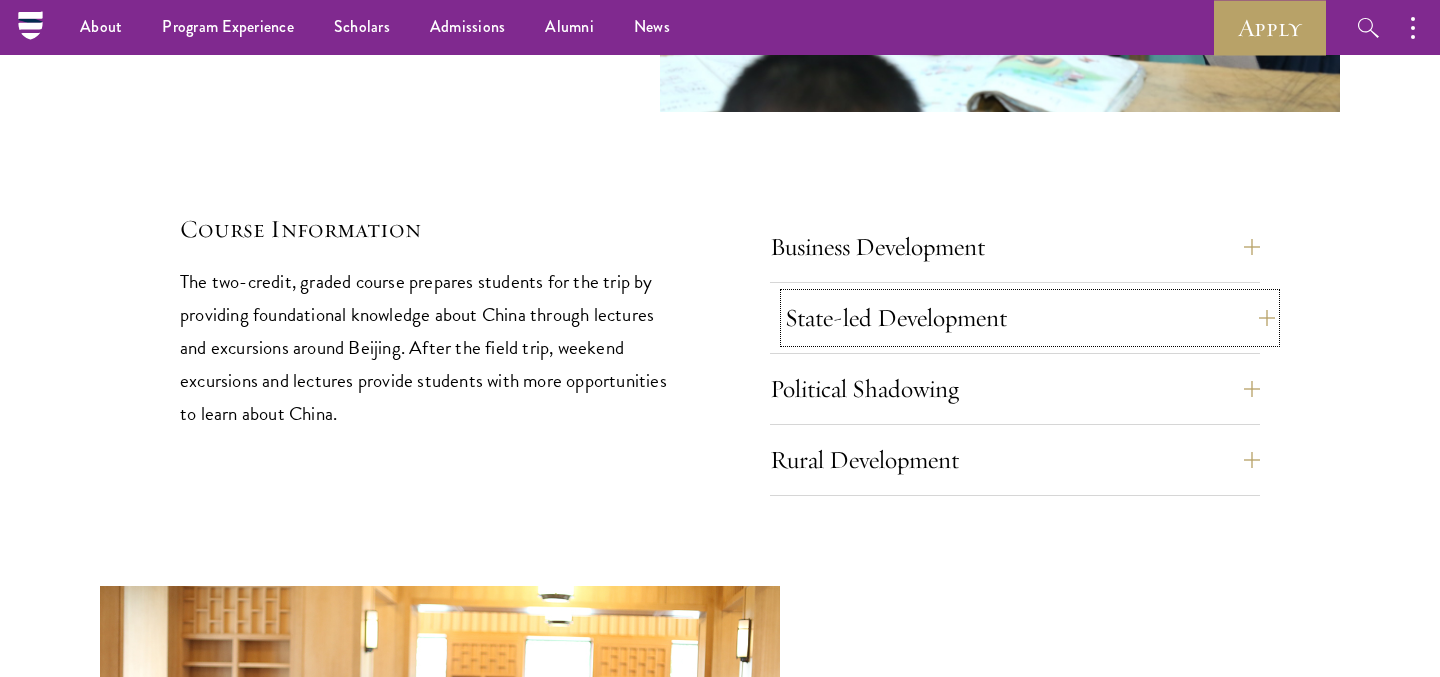 click on "State-led Development" at bounding box center (1030, 318) 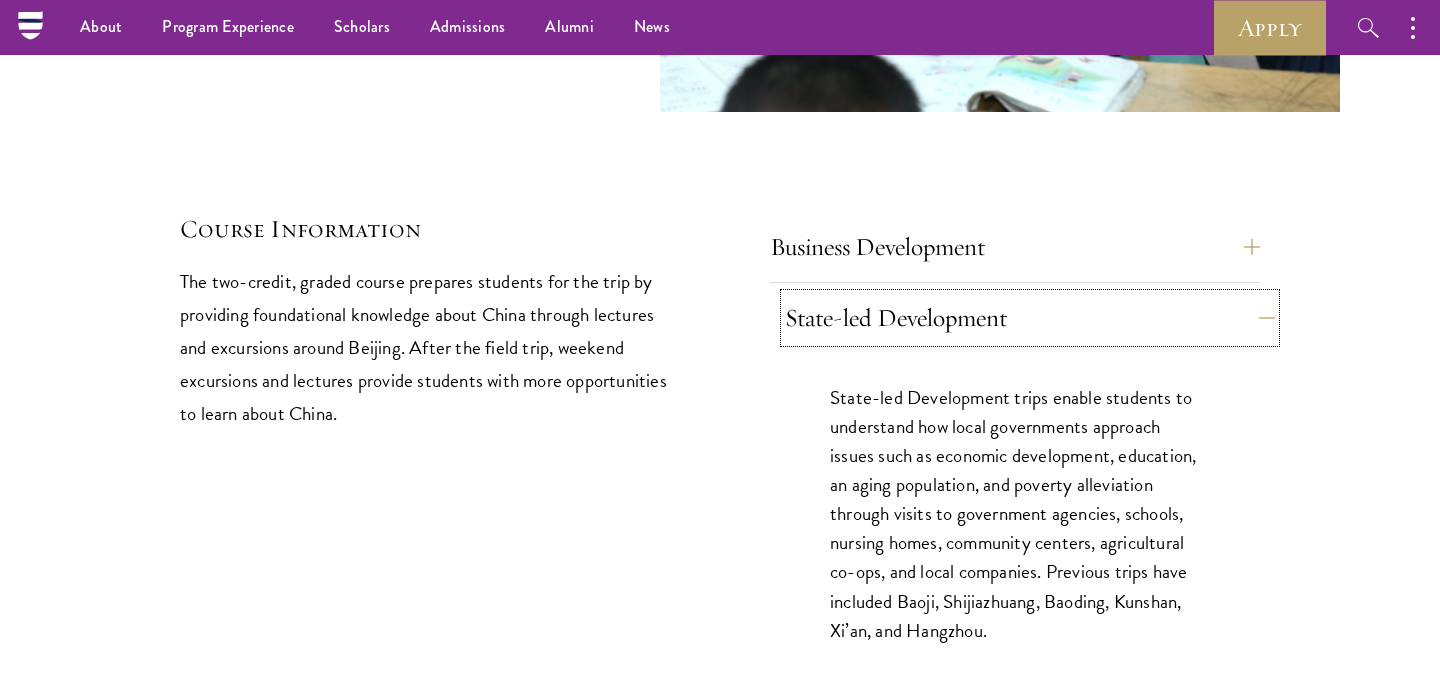 click on "State-led Development" at bounding box center [1030, 318] 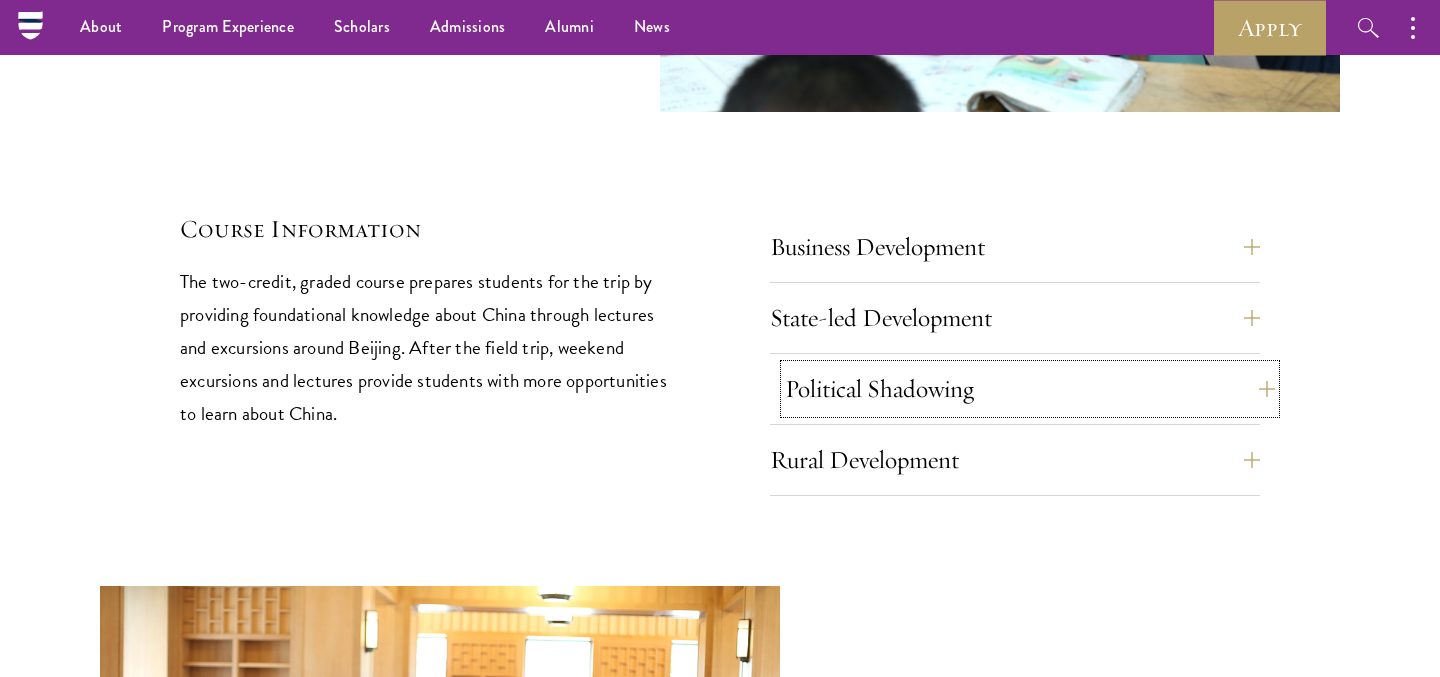 click on "Political Shadowing" at bounding box center [1030, 389] 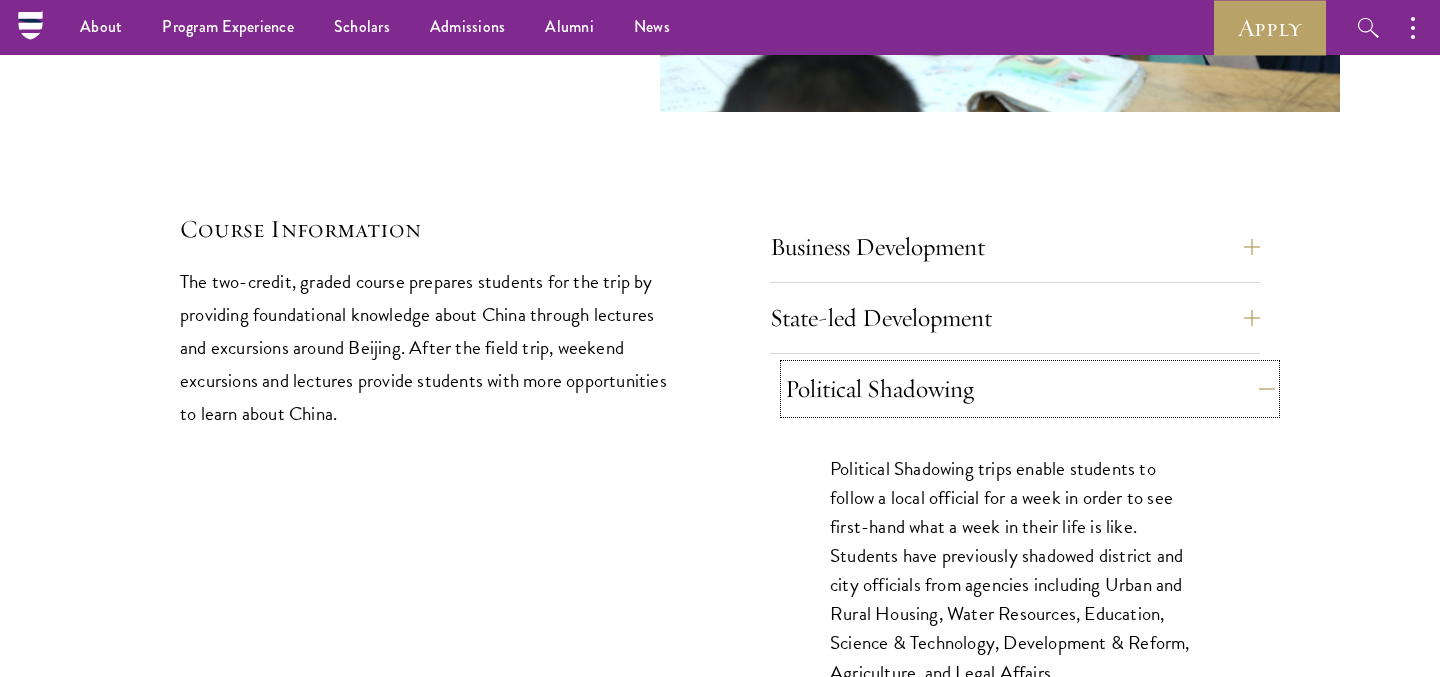 click on "Political Shadowing" at bounding box center [1030, 389] 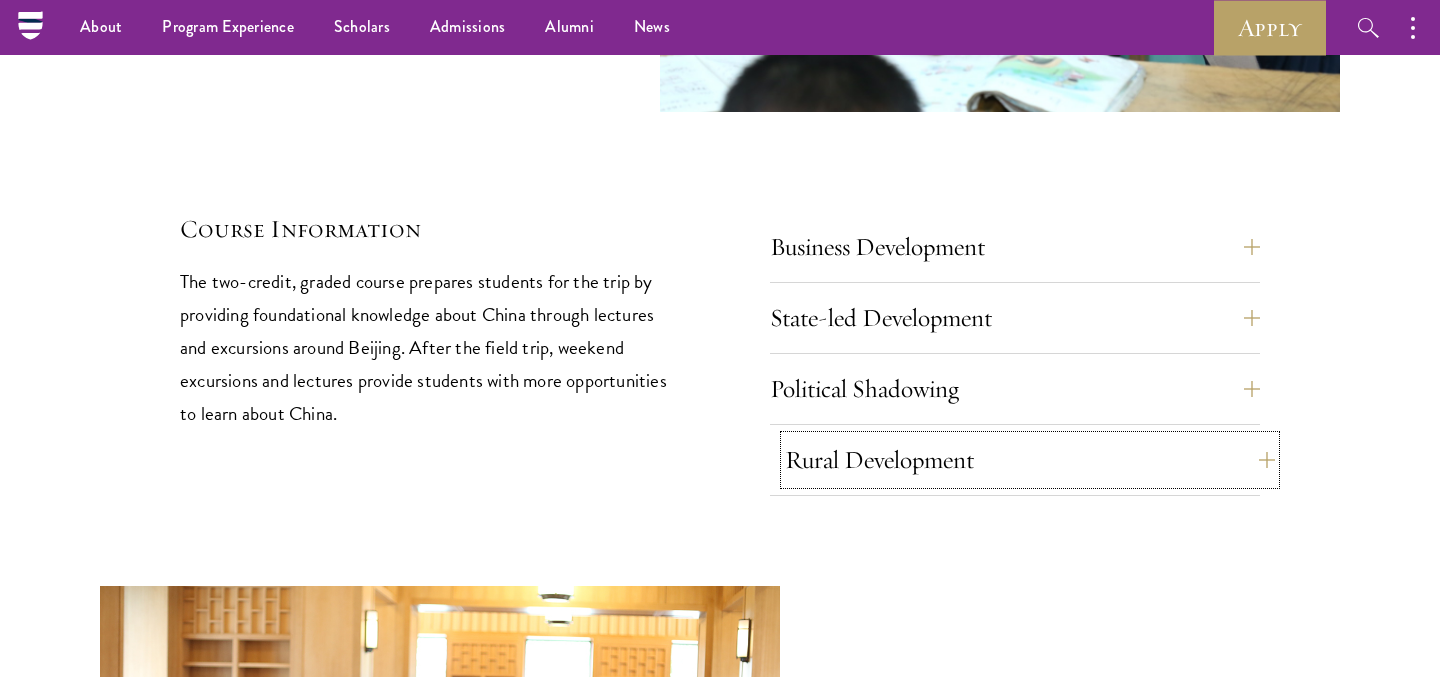 click on "Rural Development" at bounding box center [1030, 460] 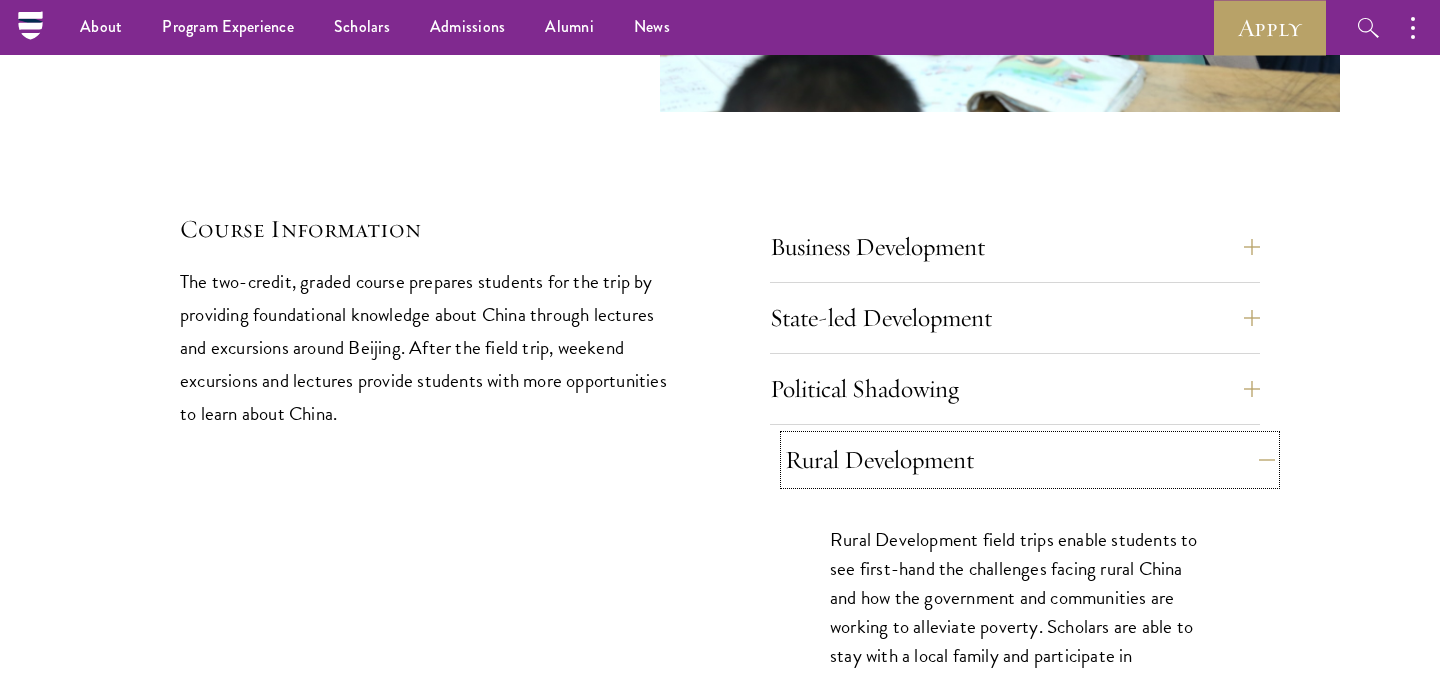 click on "Rural Development" at bounding box center [1030, 460] 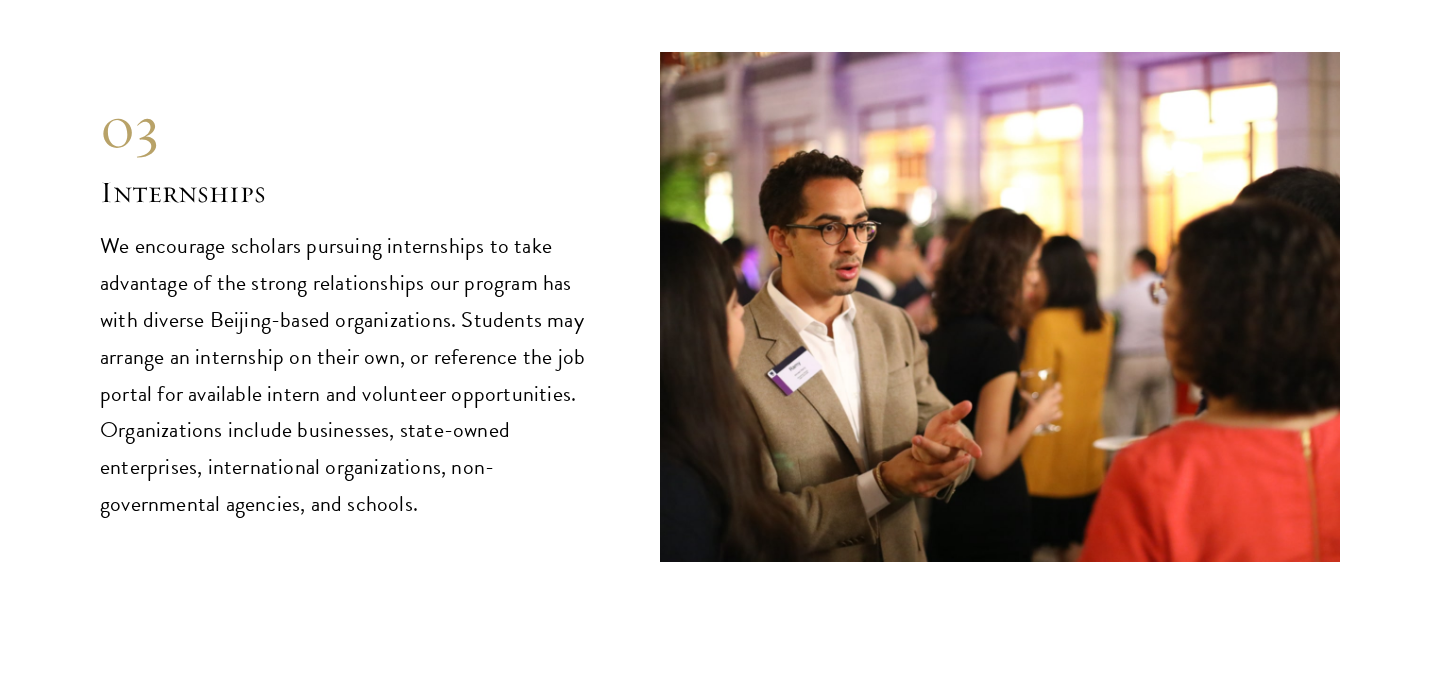 scroll, scrollTop: 9567, scrollLeft: 0, axis: vertical 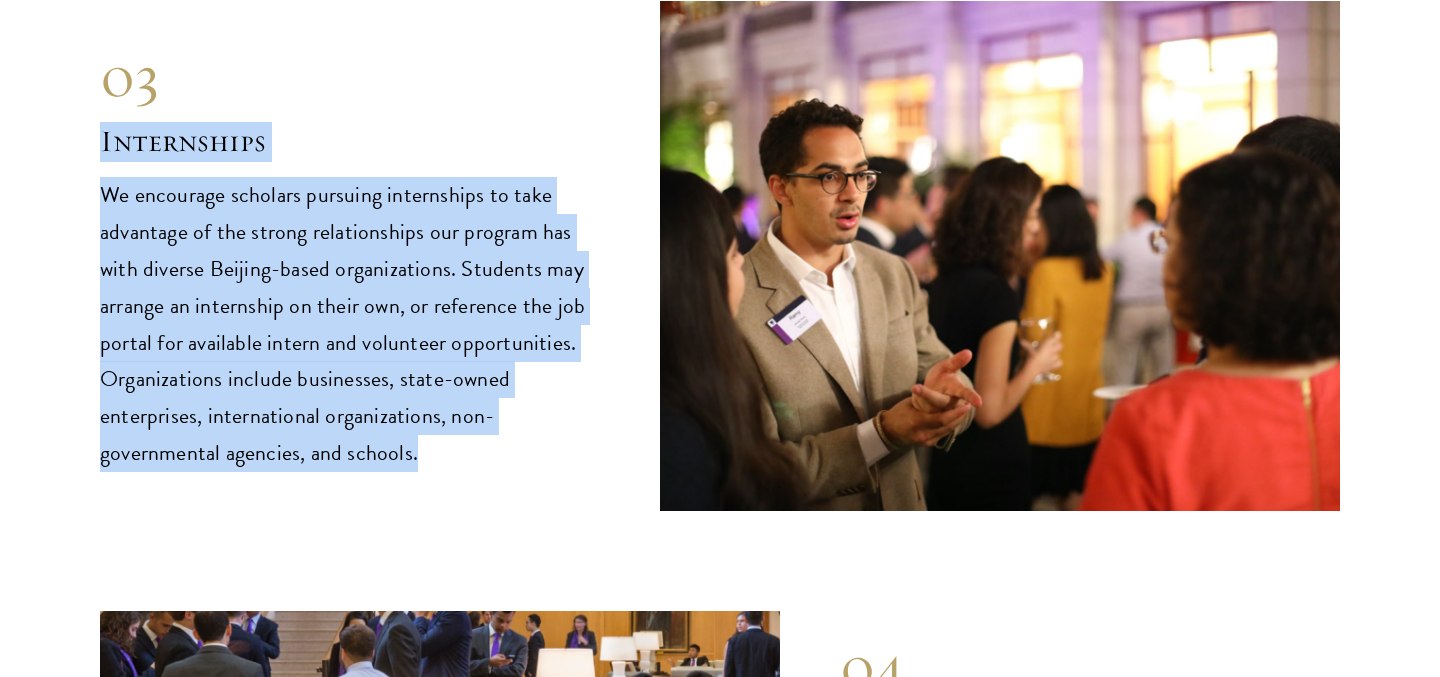 drag, startPoint x: 433, startPoint y: 453, endPoint x: 92, endPoint y: 142, distance: 461.5214 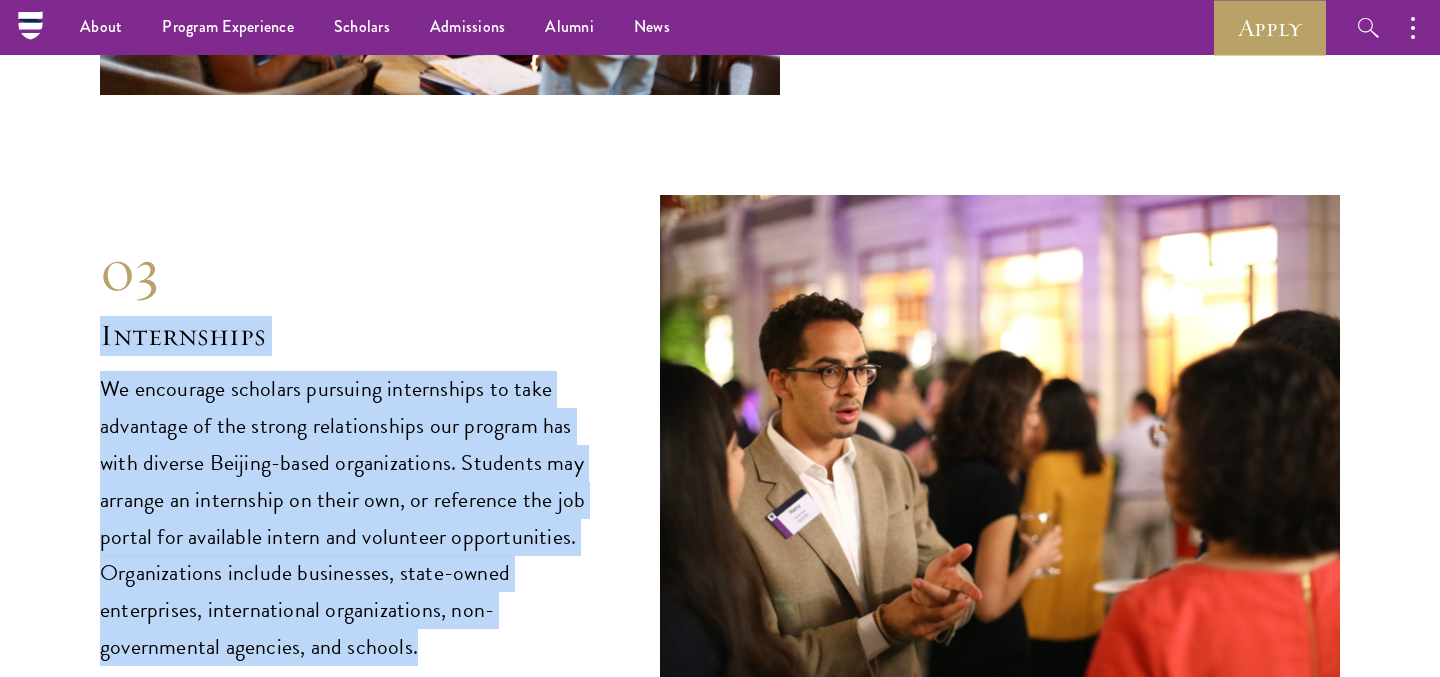 scroll, scrollTop: 9044, scrollLeft: 0, axis: vertical 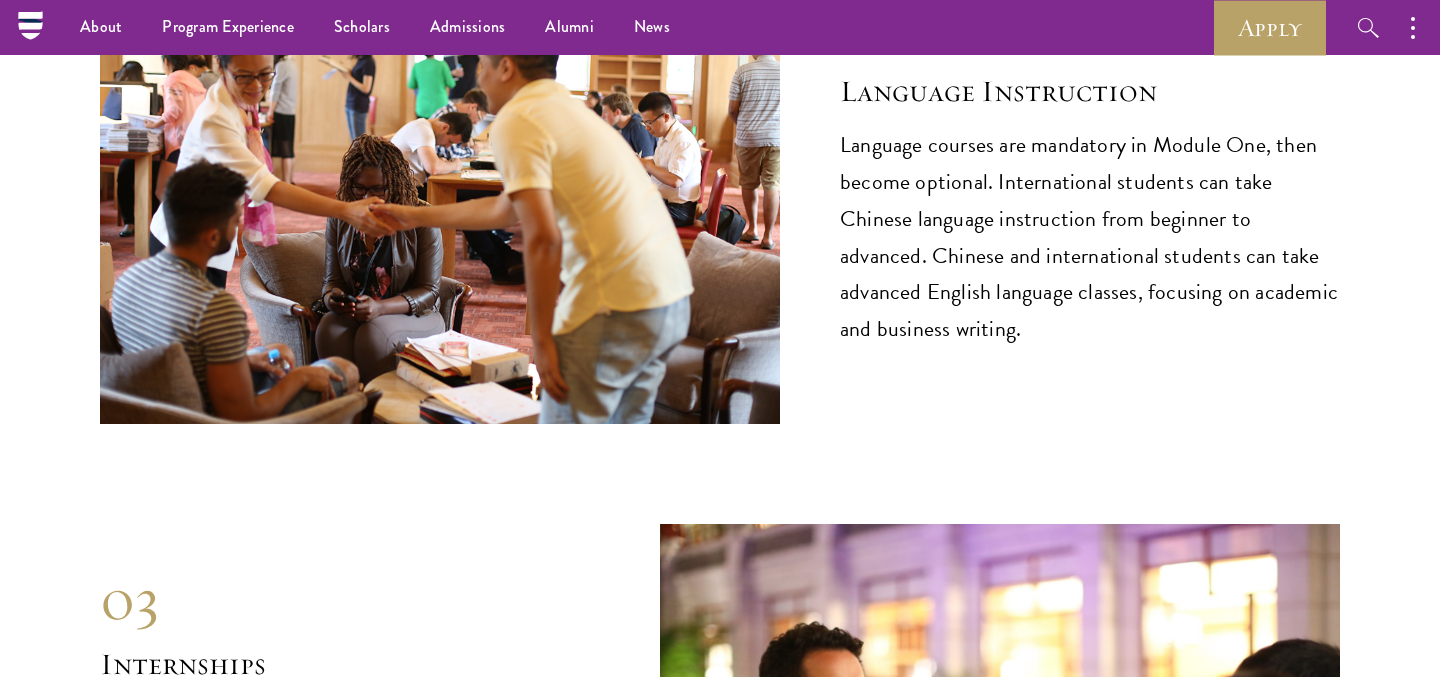 click on "Language courses are mandatory in Module One, then become optional. International students can take Chinese language instruction from beginner to advanced. Chinese and international students can take advanced English language classes, focusing on academic and business writing." at bounding box center (1090, 238) 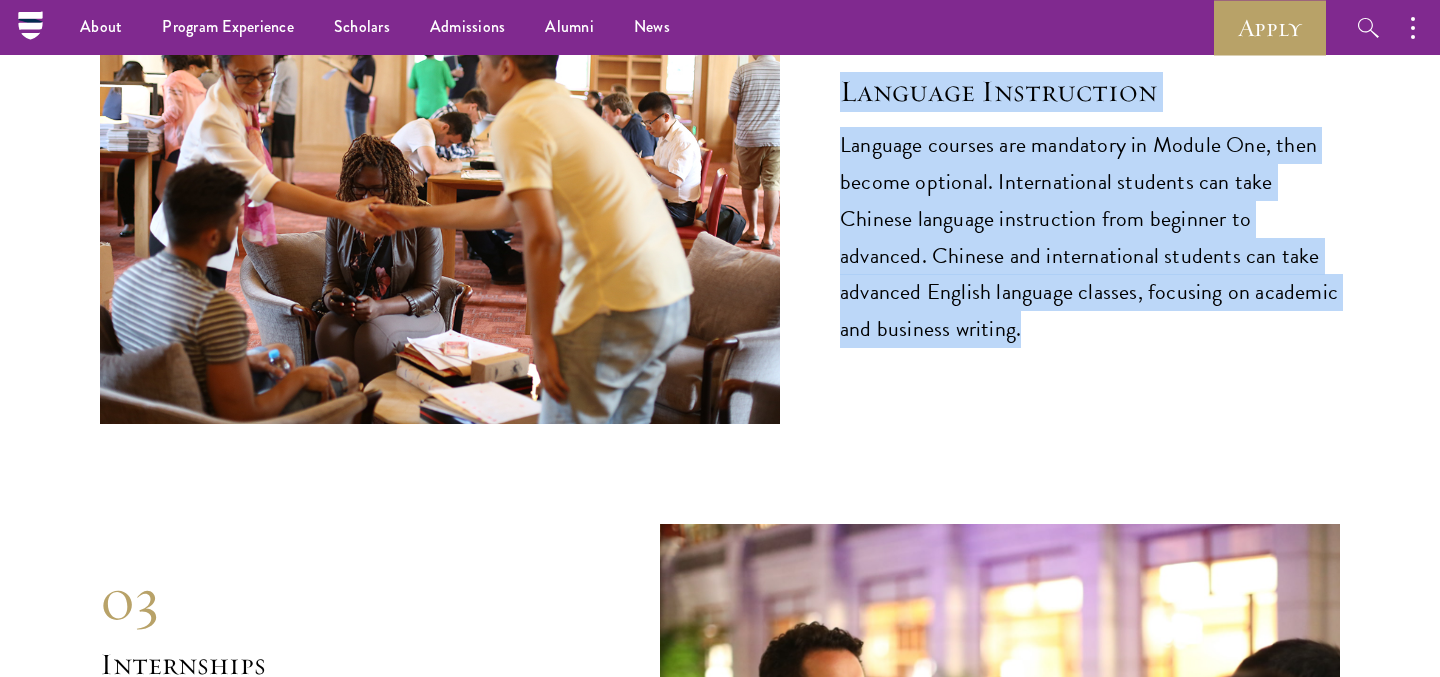 drag, startPoint x: 995, startPoint y: 344, endPoint x: 843, endPoint y: 92, distance: 294.29236 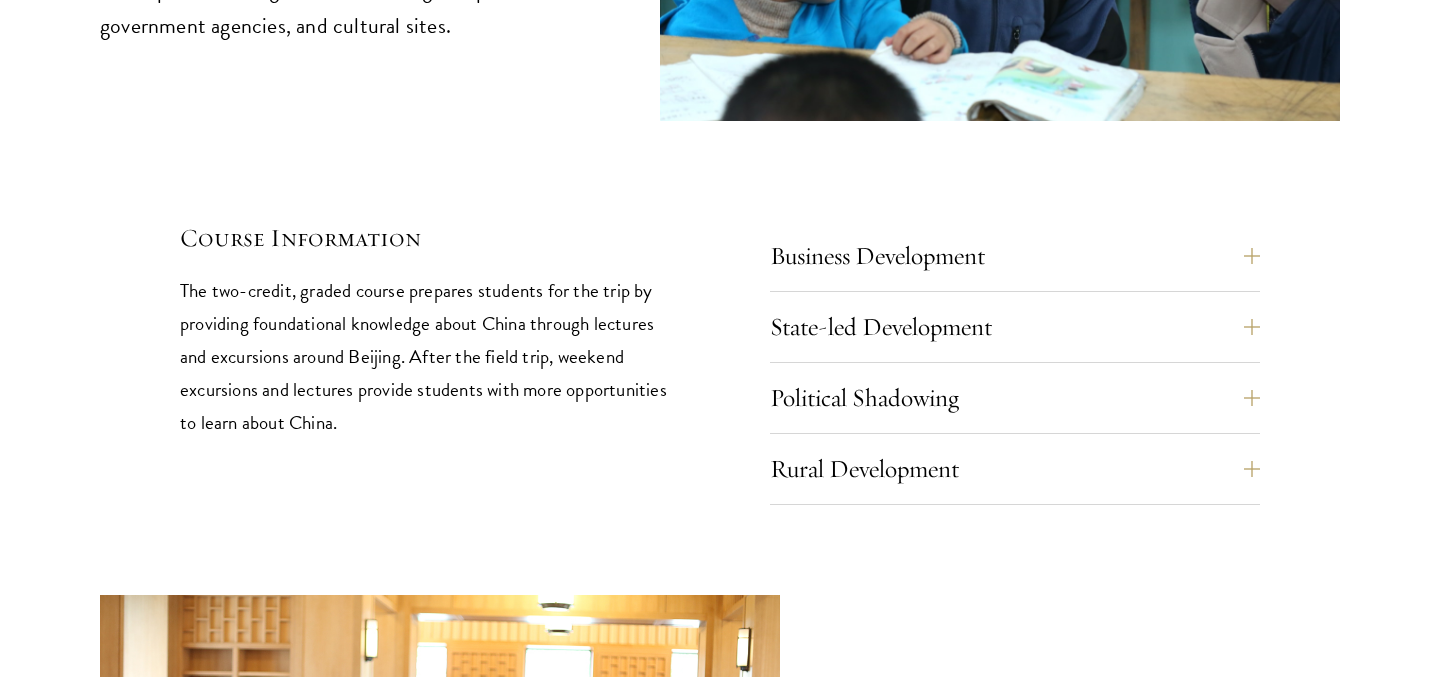 scroll, scrollTop: 8451, scrollLeft: 0, axis: vertical 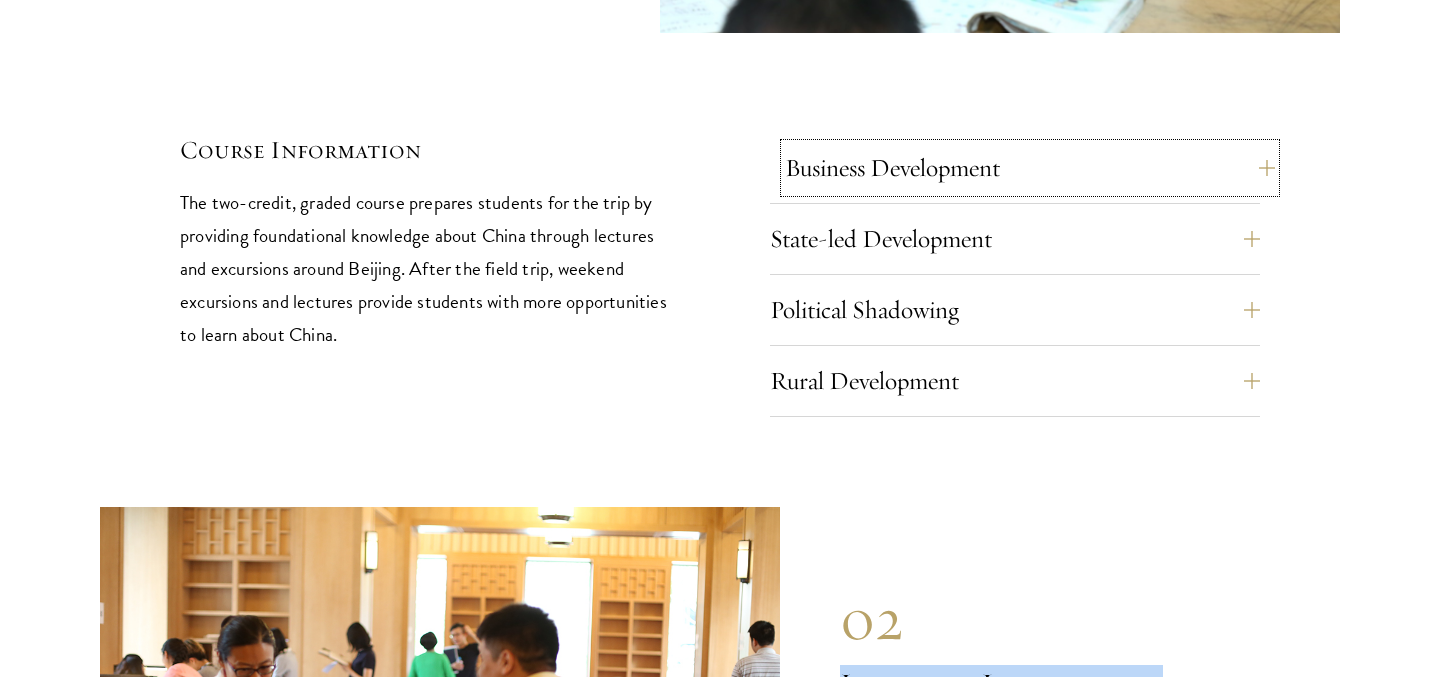 click on "Business Development" at bounding box center (1030, 168) 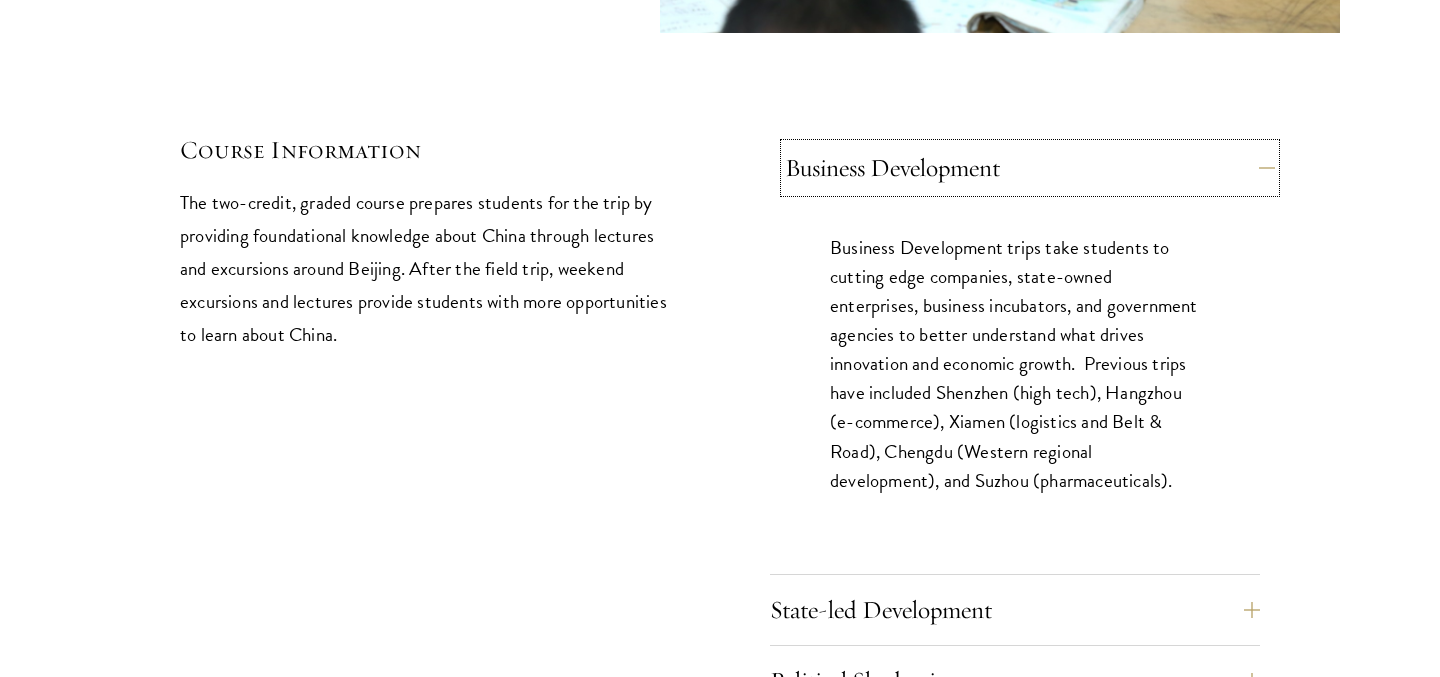 click on "Business Development" at bounding box center [1030, 168] 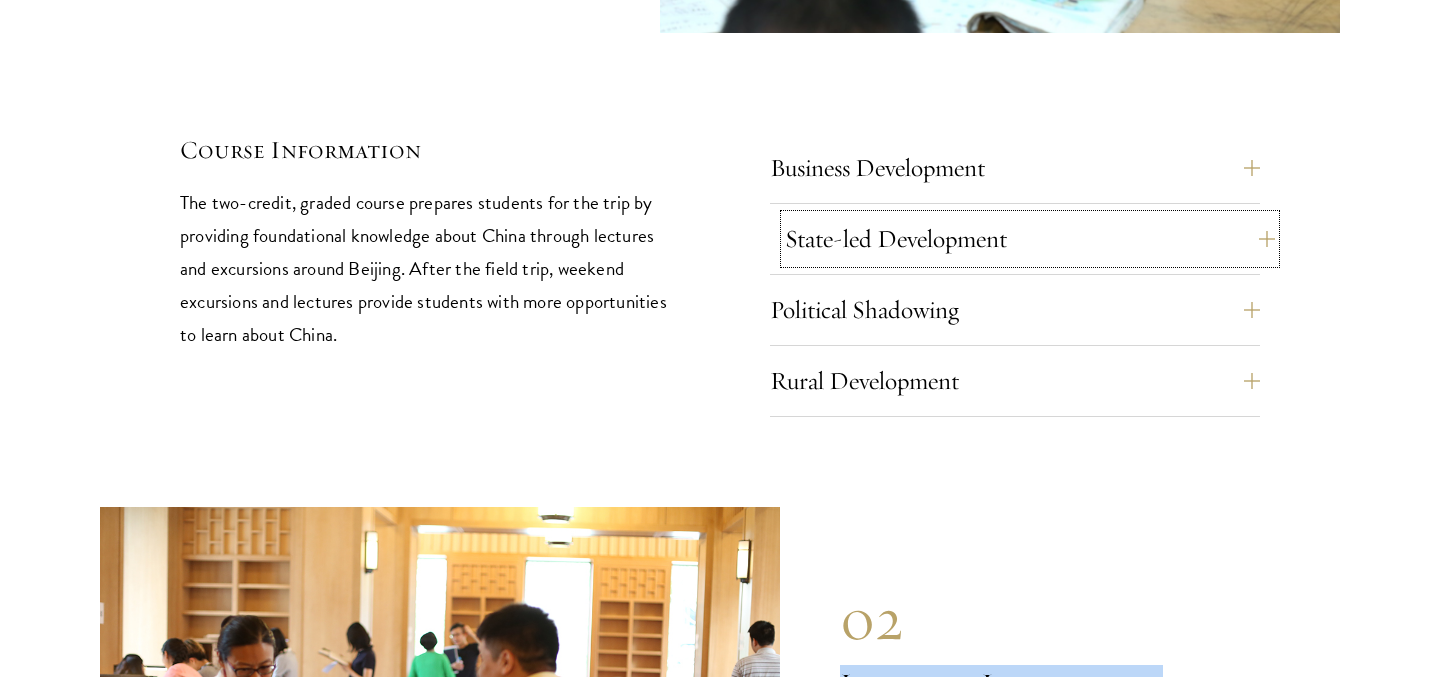 click on "State-led Development" at bounding box center (1030, 239) 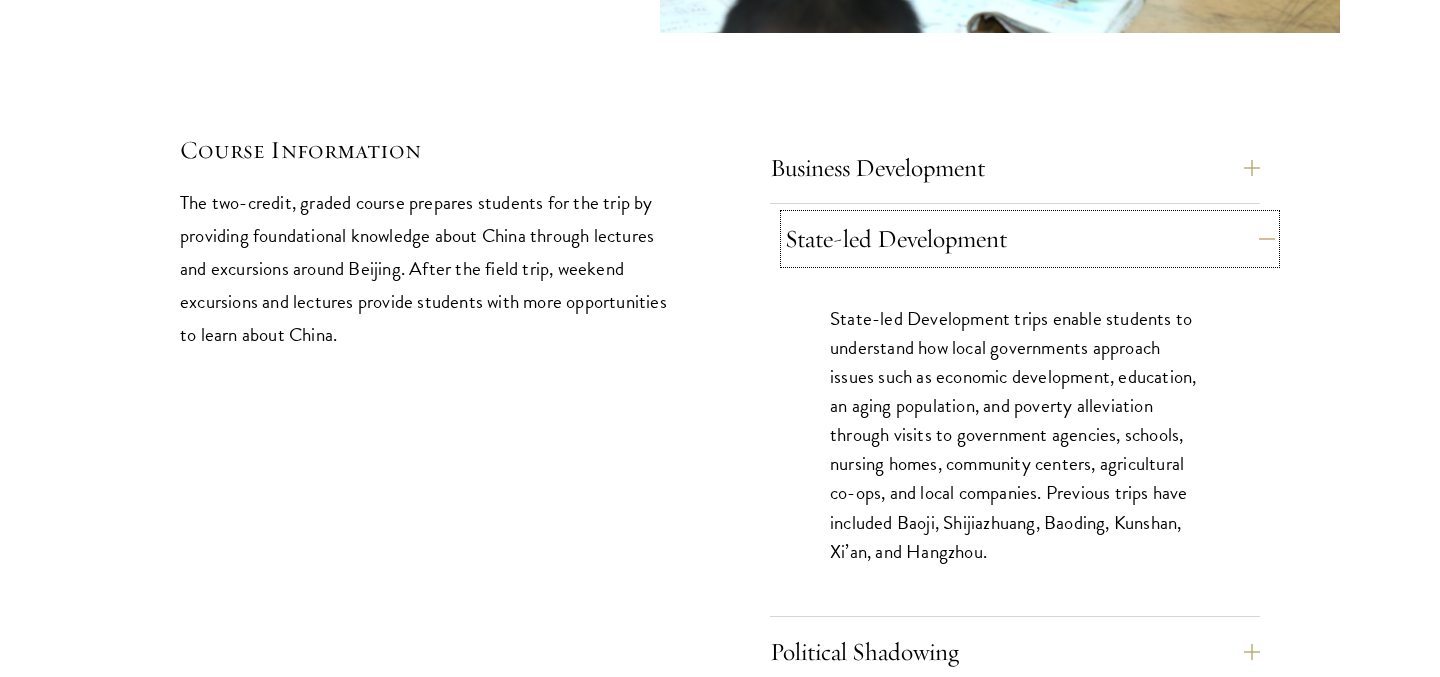 click on "State-led Development" at bounding box center (1030, 239) 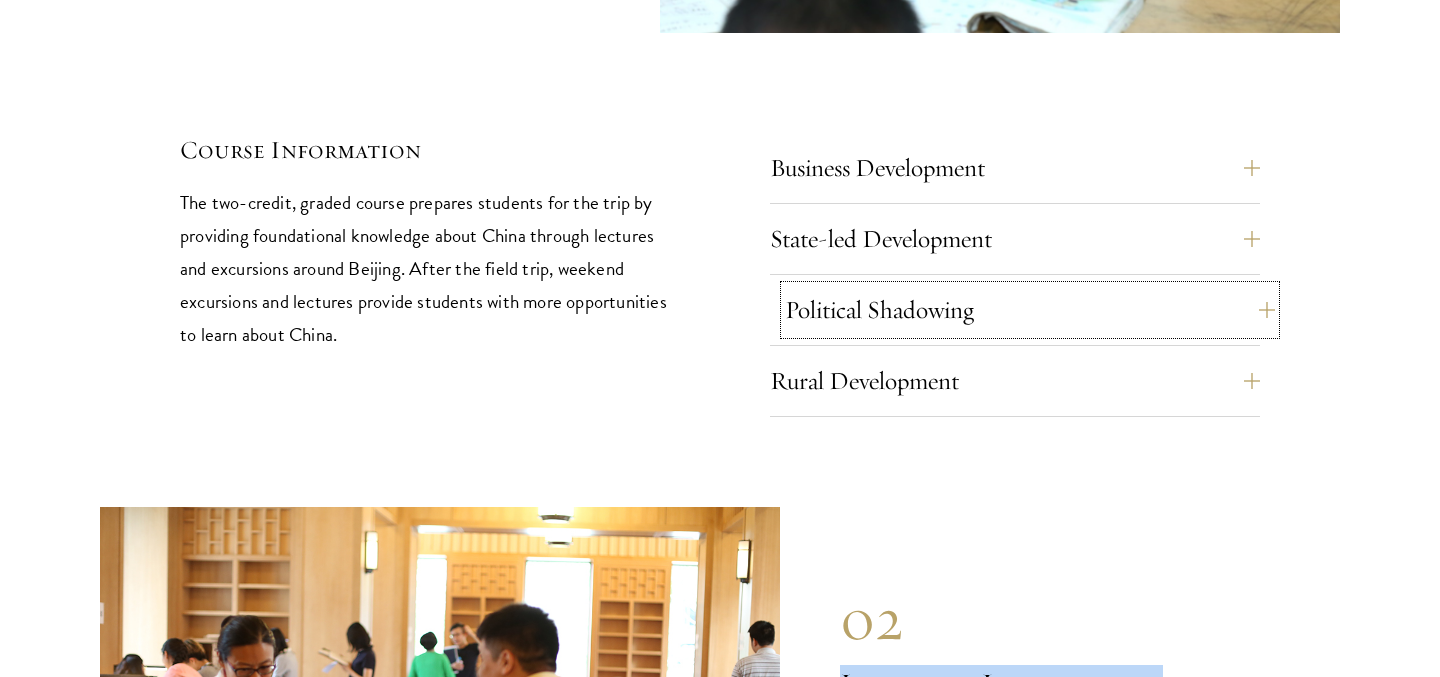 click on "Political Shadowing" at bounding box center (1030, 310) 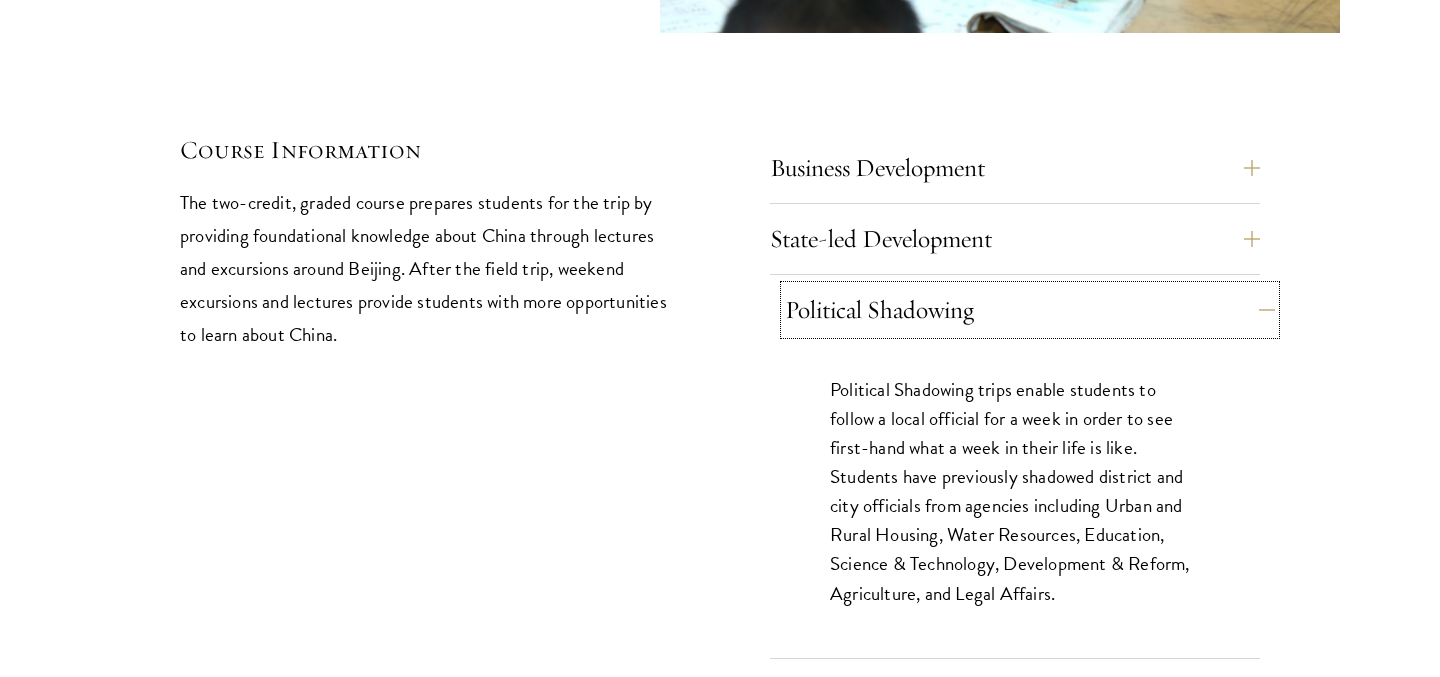 click on "Political Shadowing" at bounding box center (1030, 310) 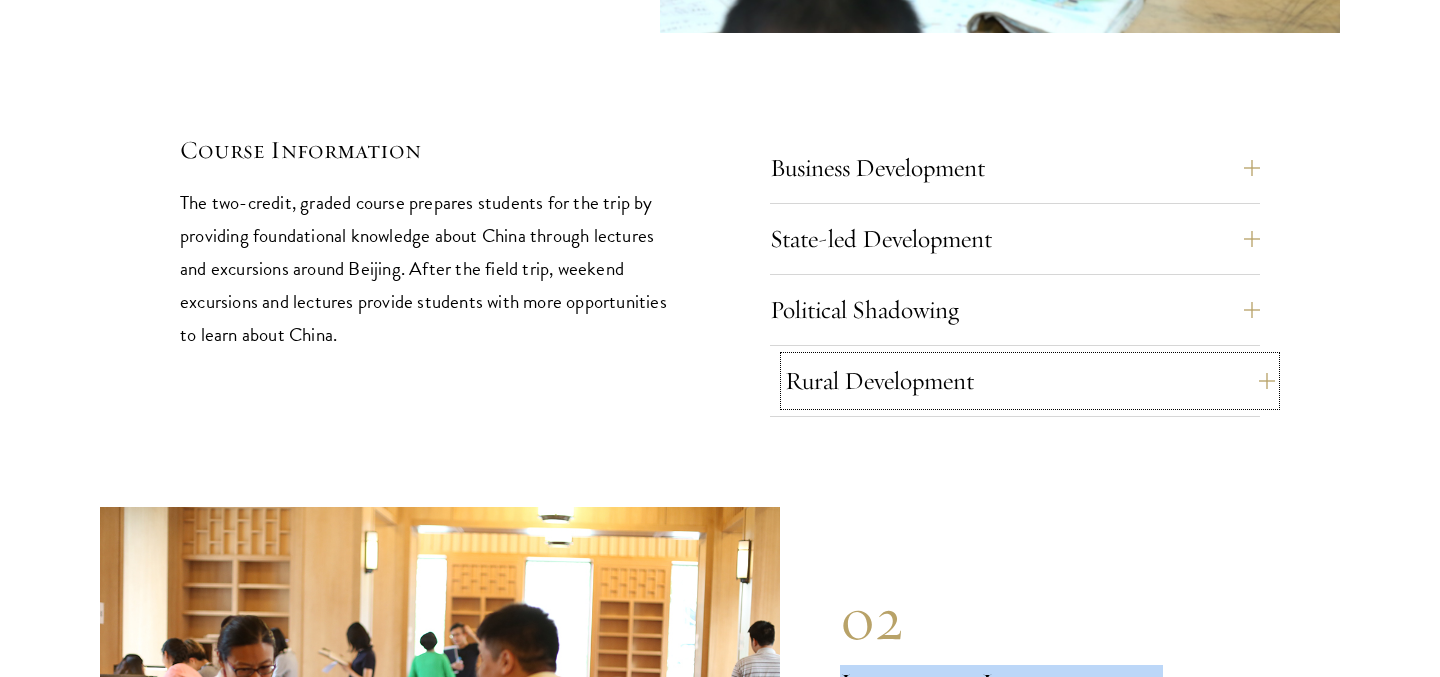 click on "Rural Development" at bounding box center [1030, 381] 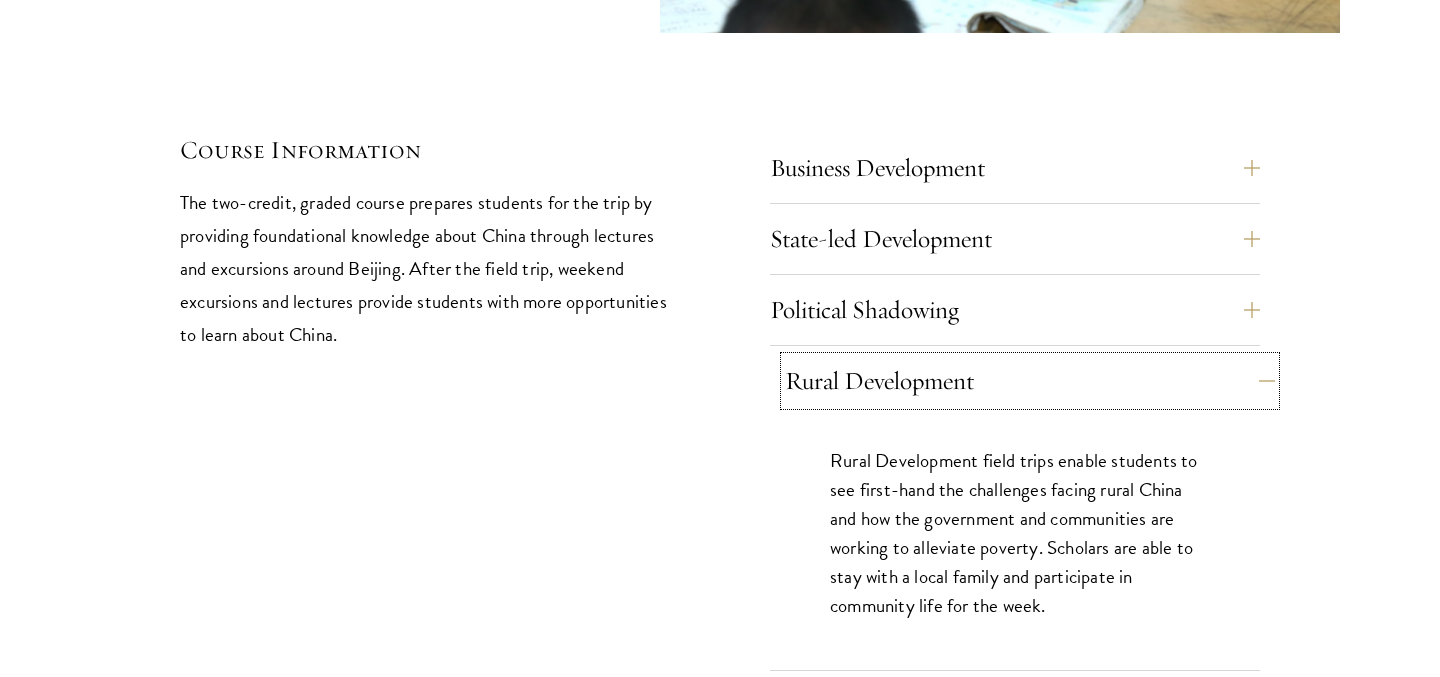 click on "Rural Development" at bounding box center (1030, 381) 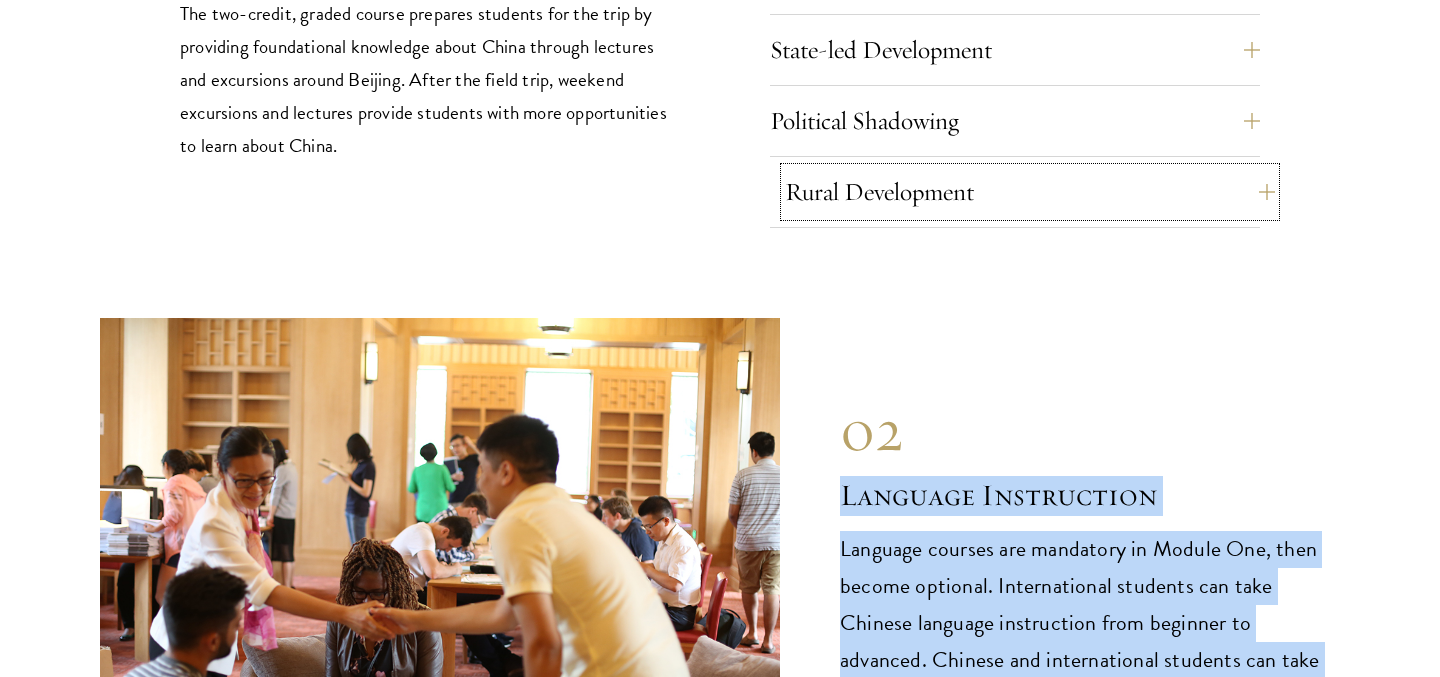scroll, scrollTop: 8782, scrollLeft: 0, axis: vertical 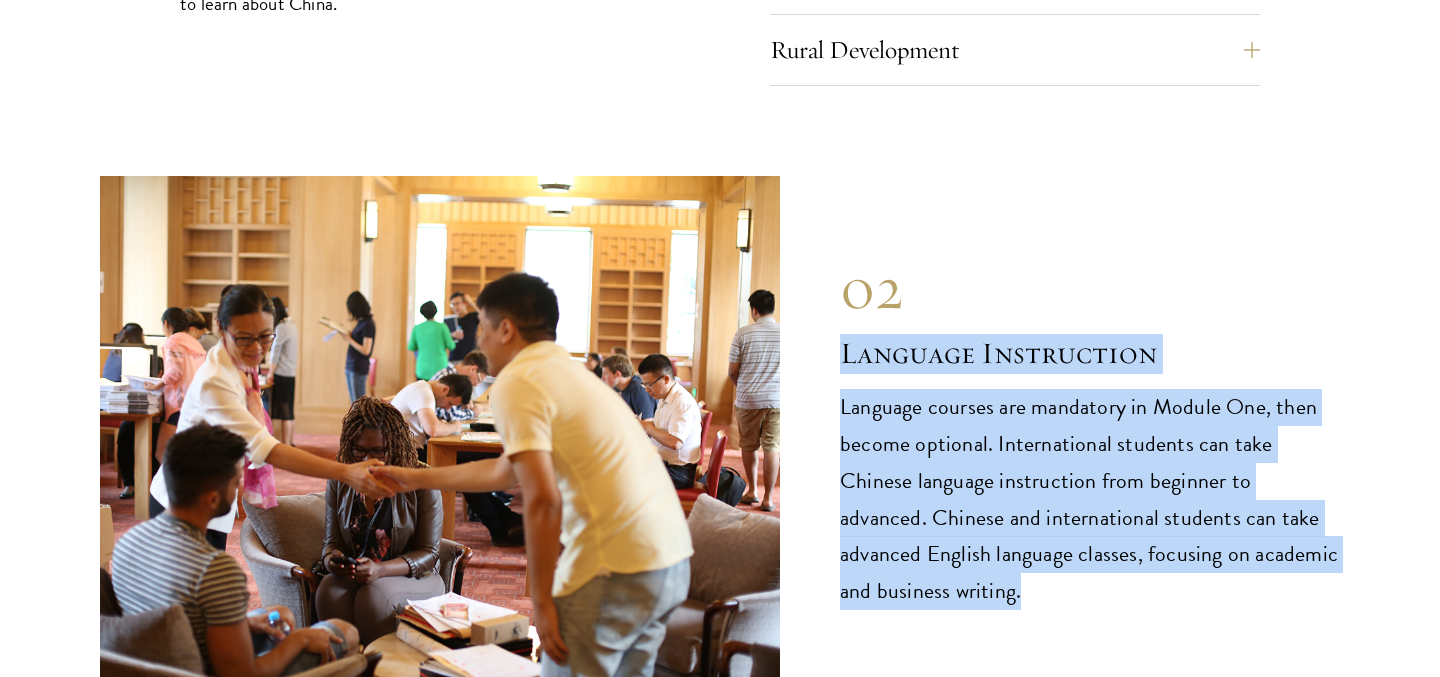 click on "Language Instruction" at bounding box center (1090, 354) 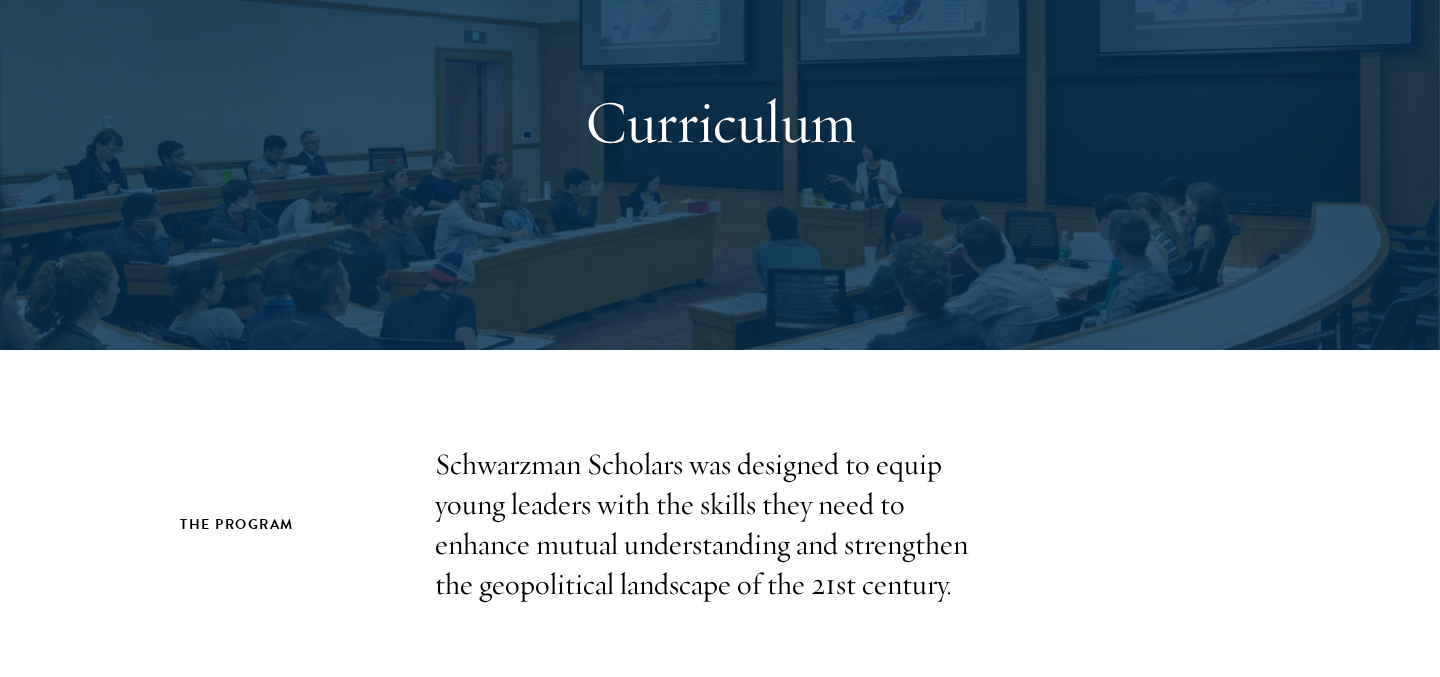scroll, scrollTop: 0, scrollLeft: 0, axis: both 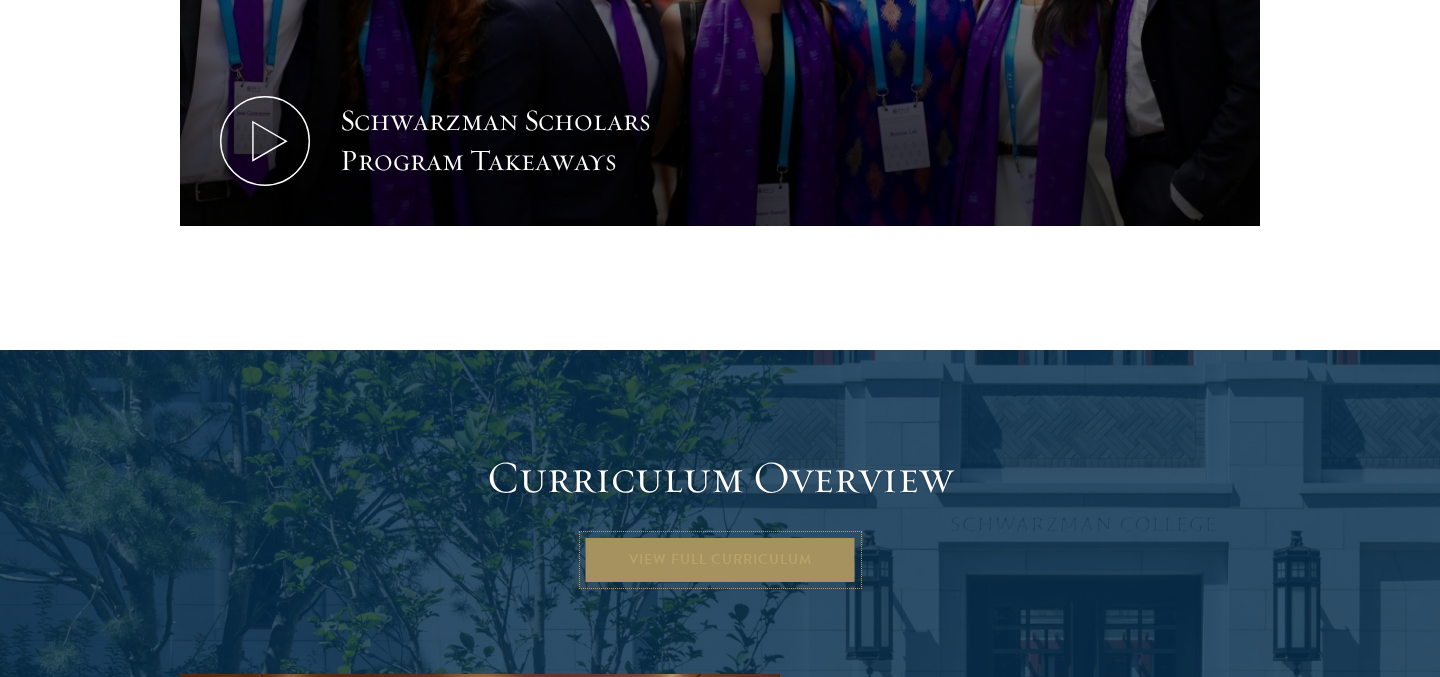 click on "View Full Curriculum" at bounding box center (720, 560) 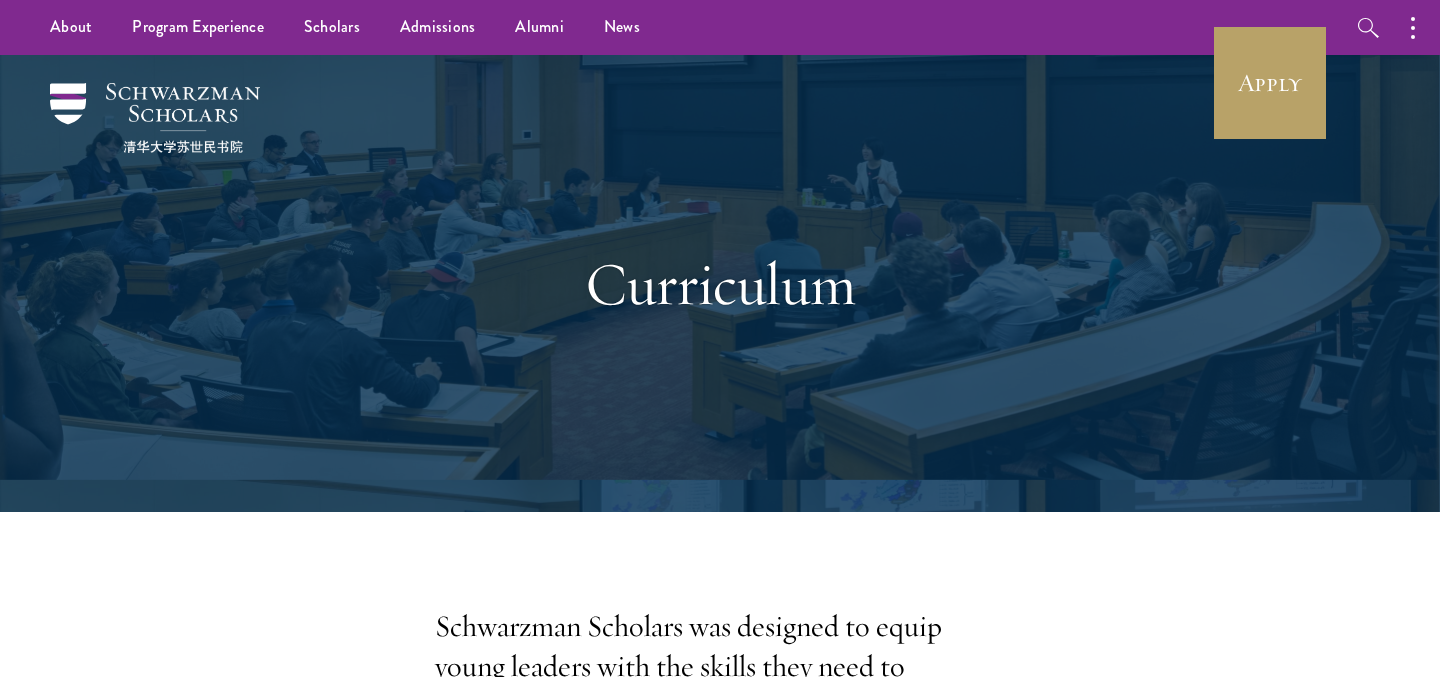 scroll, scrollTop: 0, scrollLeft: 0, axis: both 